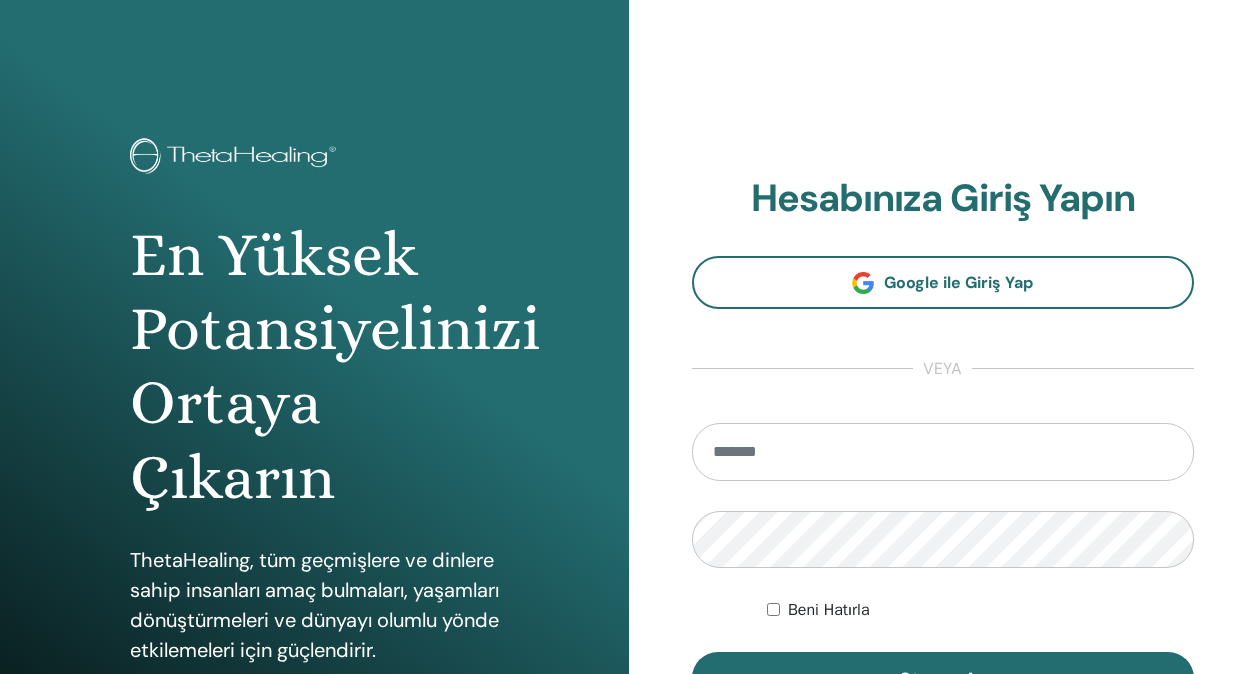 scroll, scrollTop: 0, scrollLeft: 0, axis: both 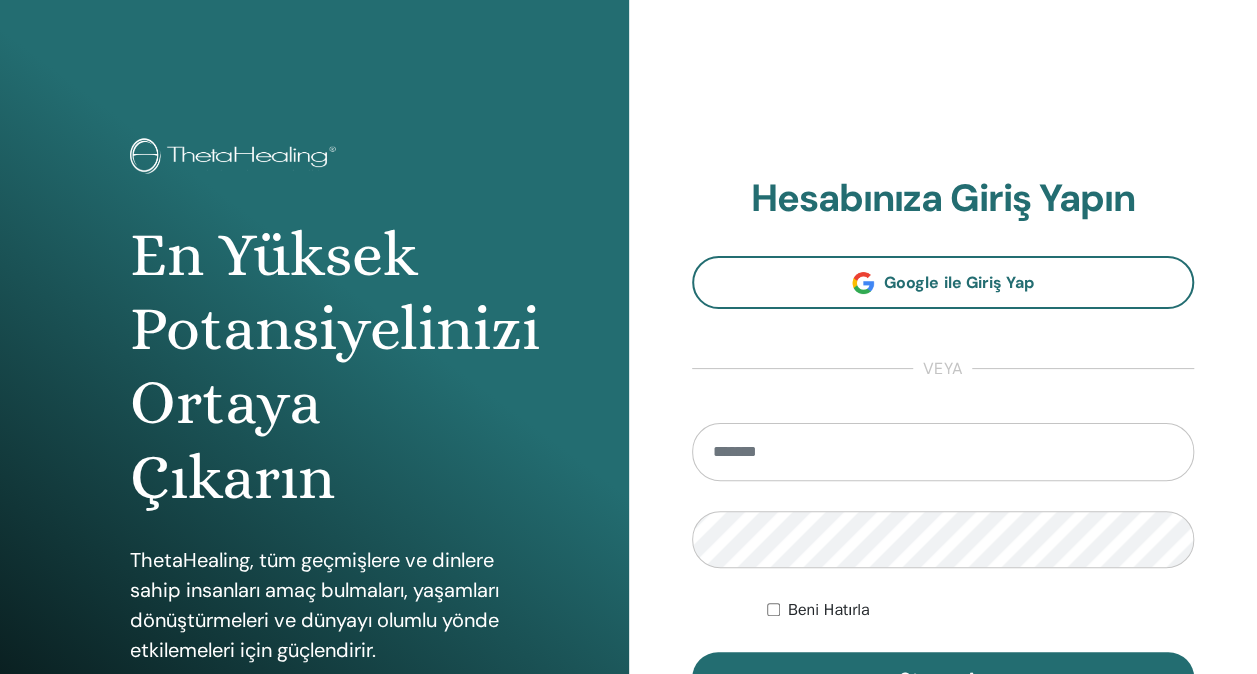 click at bounding box center (943, 452) 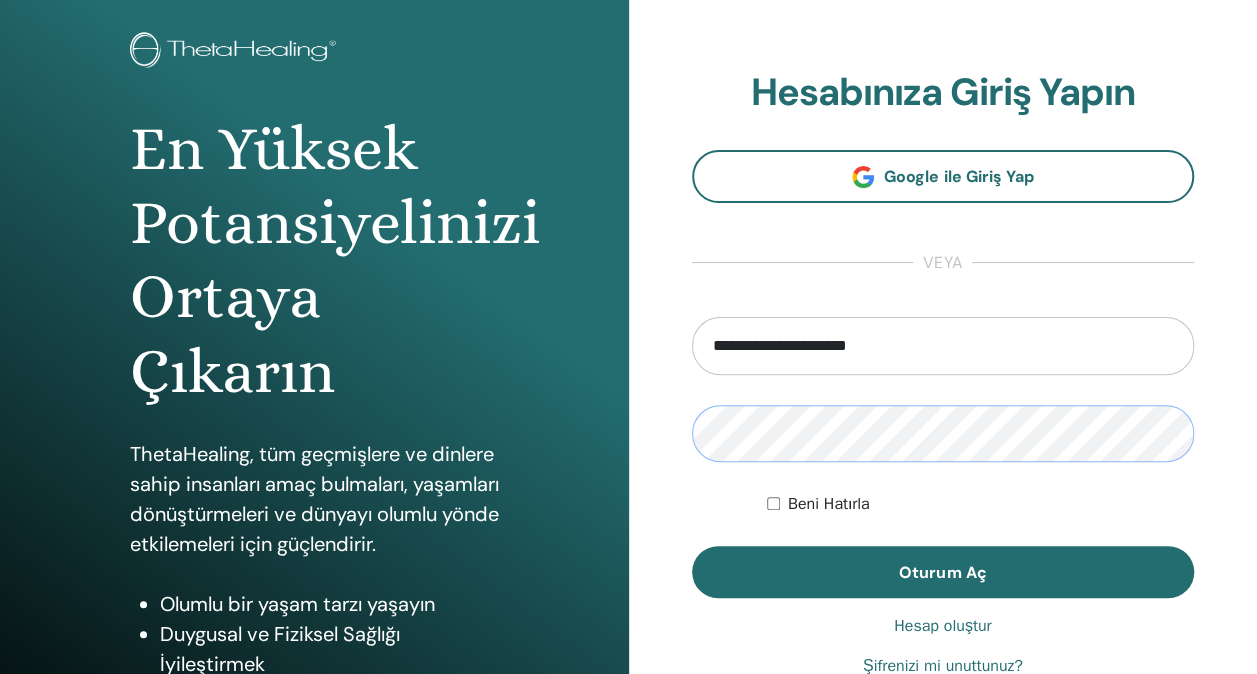 scroll, scrollTop: 186, scrollLeft: 0, axis: vertical 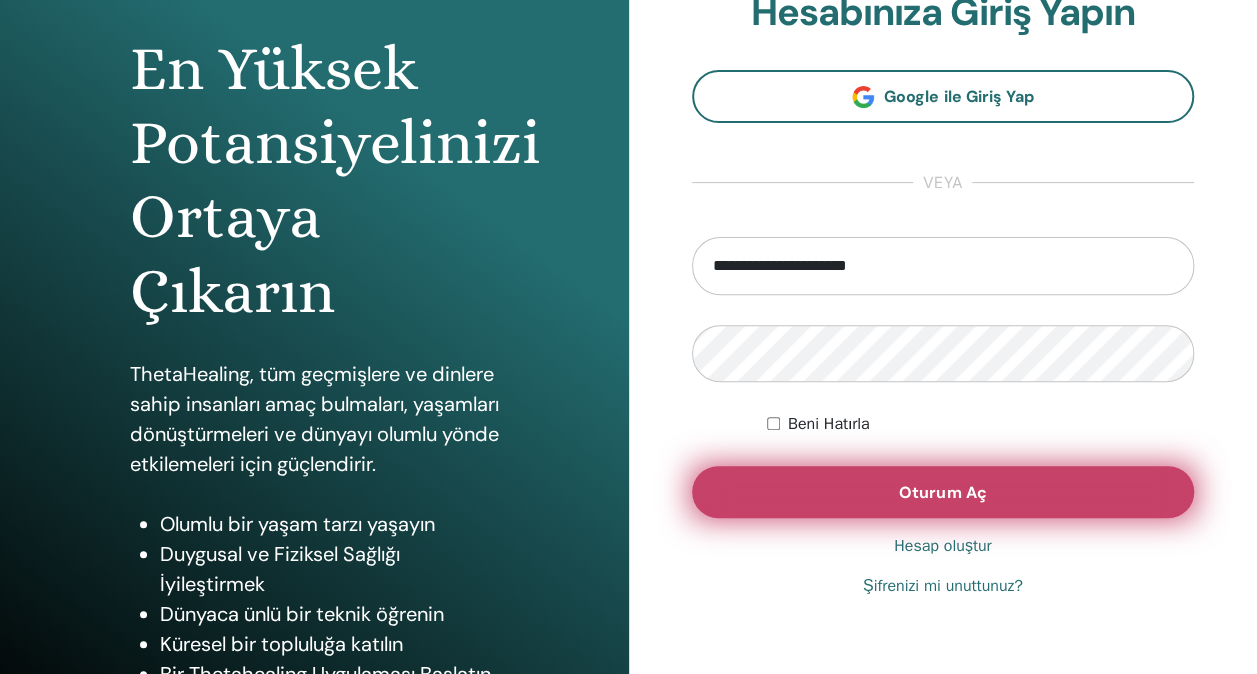 click on "Oturum Aç" at bounding box center (942, 492) 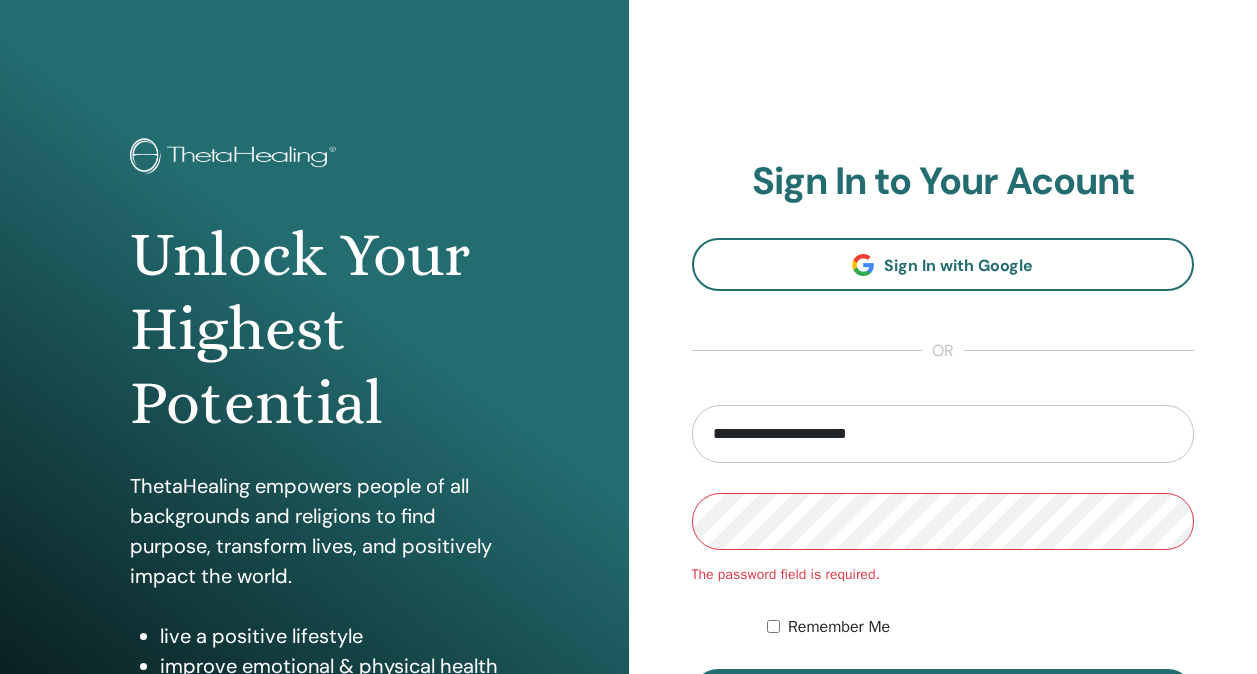 scroll, scrollTop: 0, scrollLeft: 0, axis: both 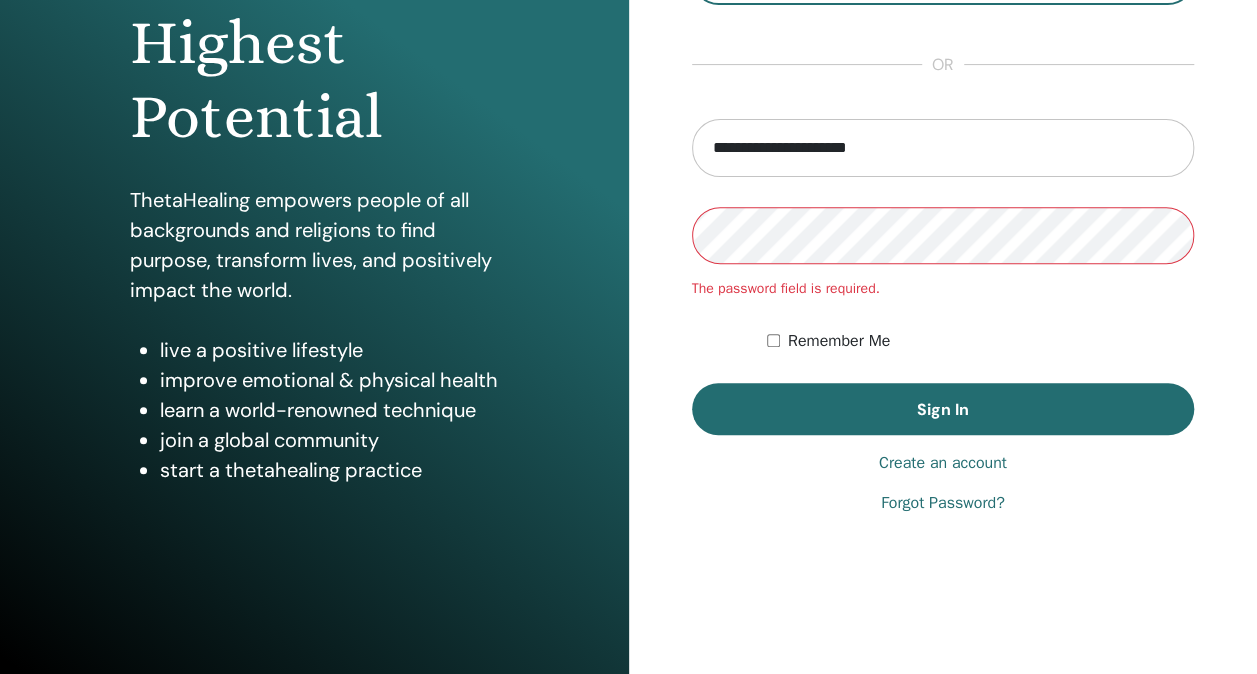 click on "Create an account" at bounding box center (943, 463) 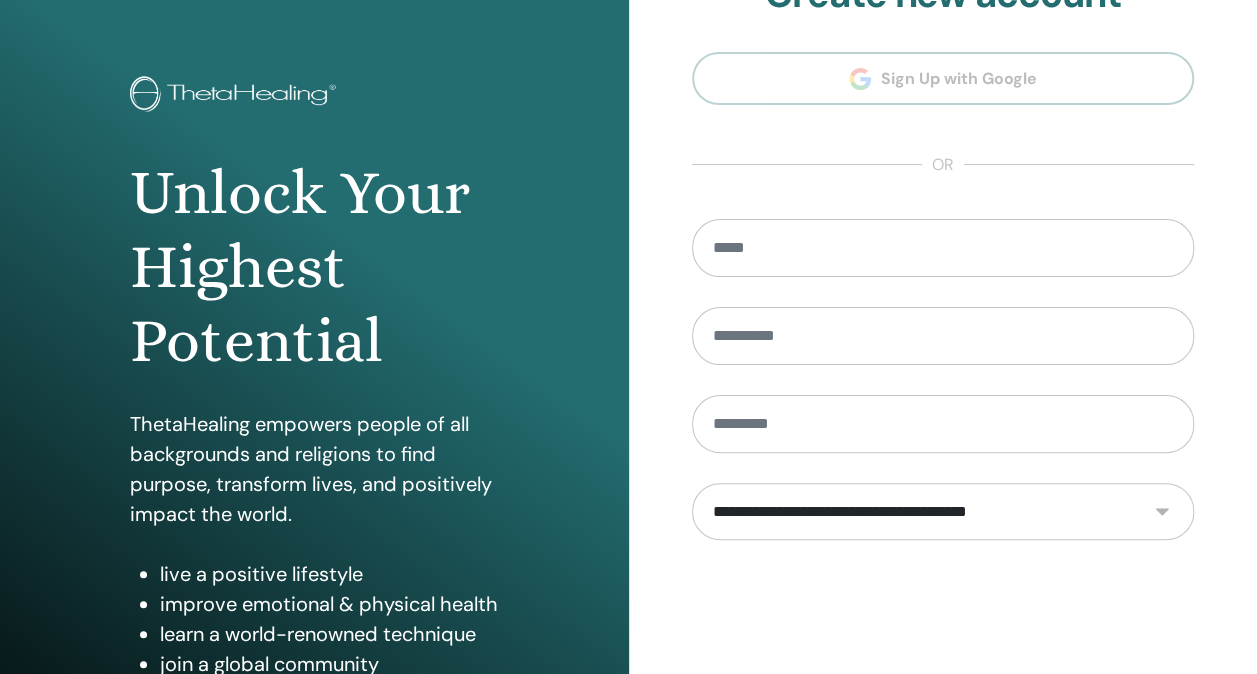scroll, scrollTop: 0, scrollLeft: 0, axis: both 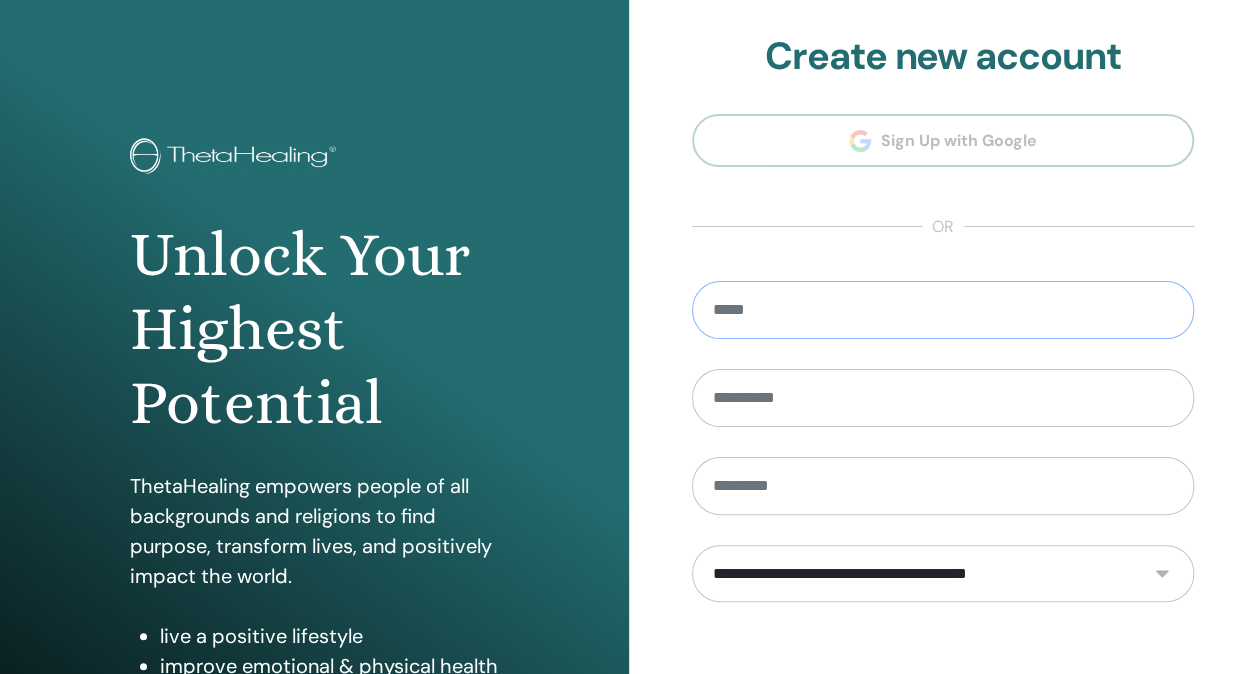 click at bounding box center (943, 310) 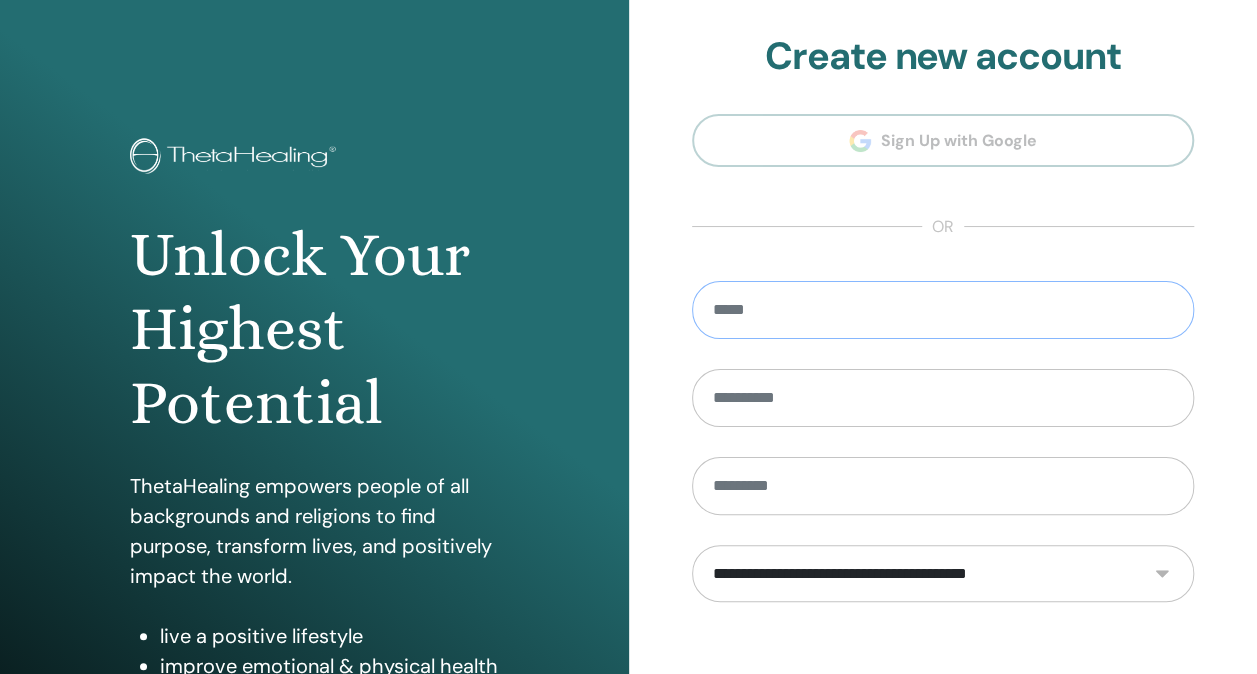 type on "**********" 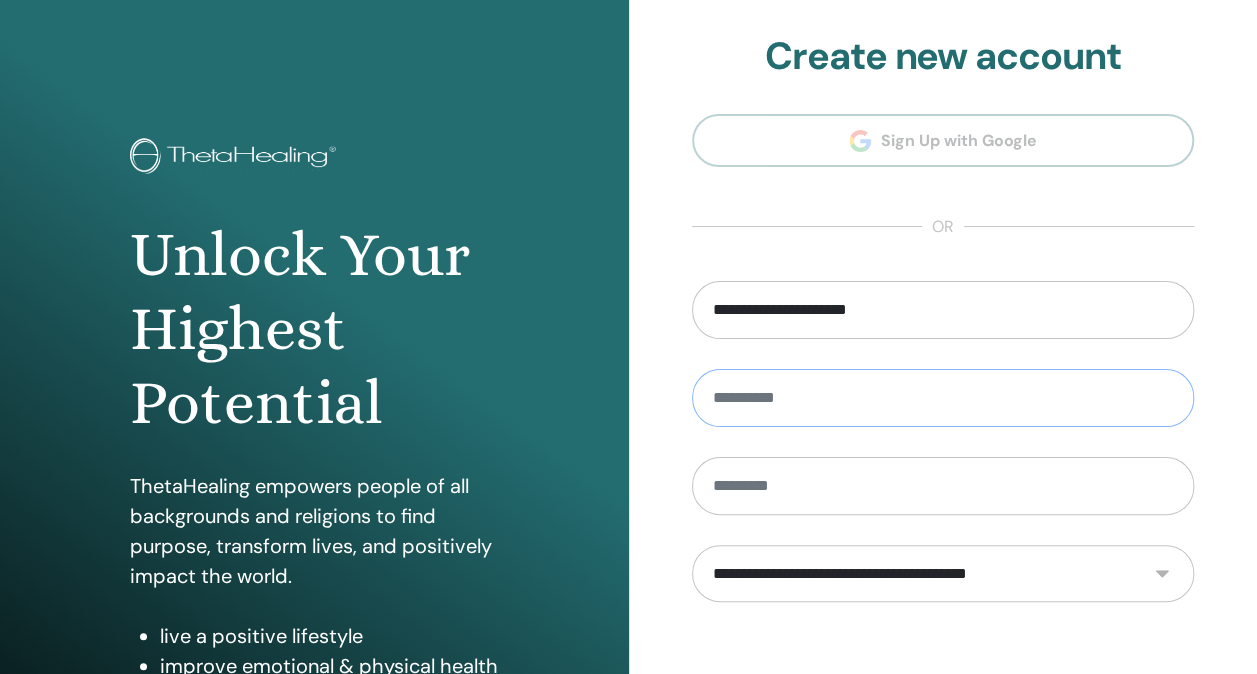 click at bounding box center (943, 398) 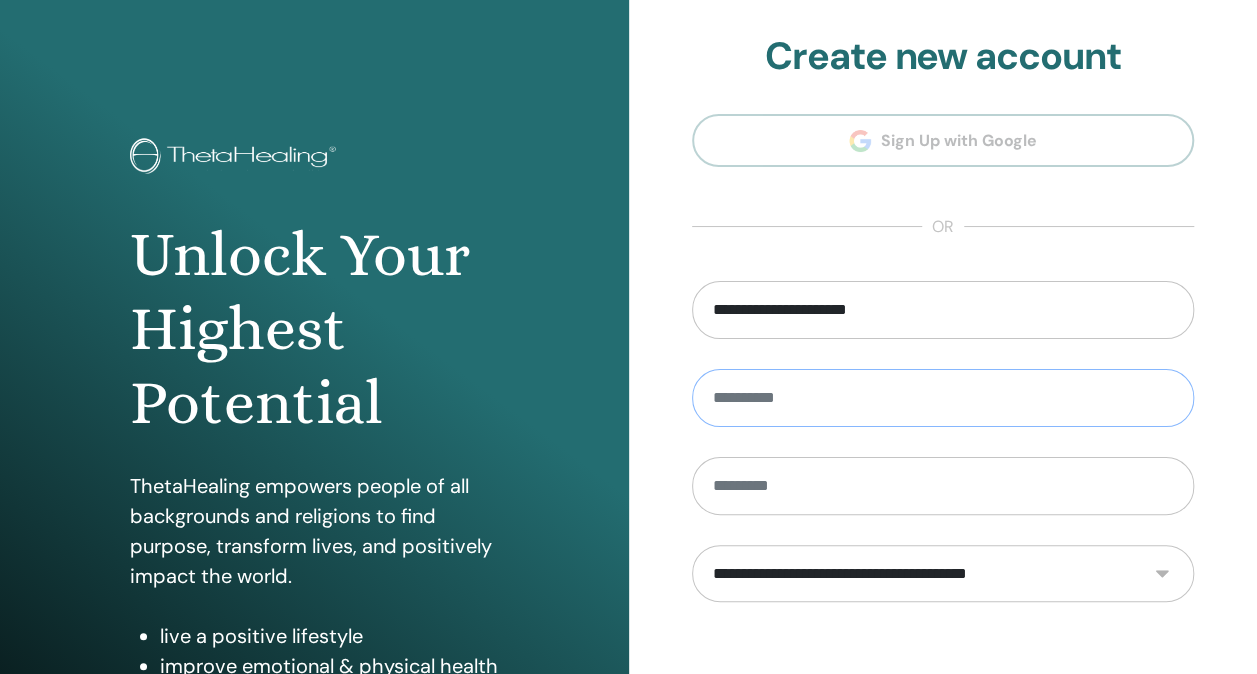 type on "*****" 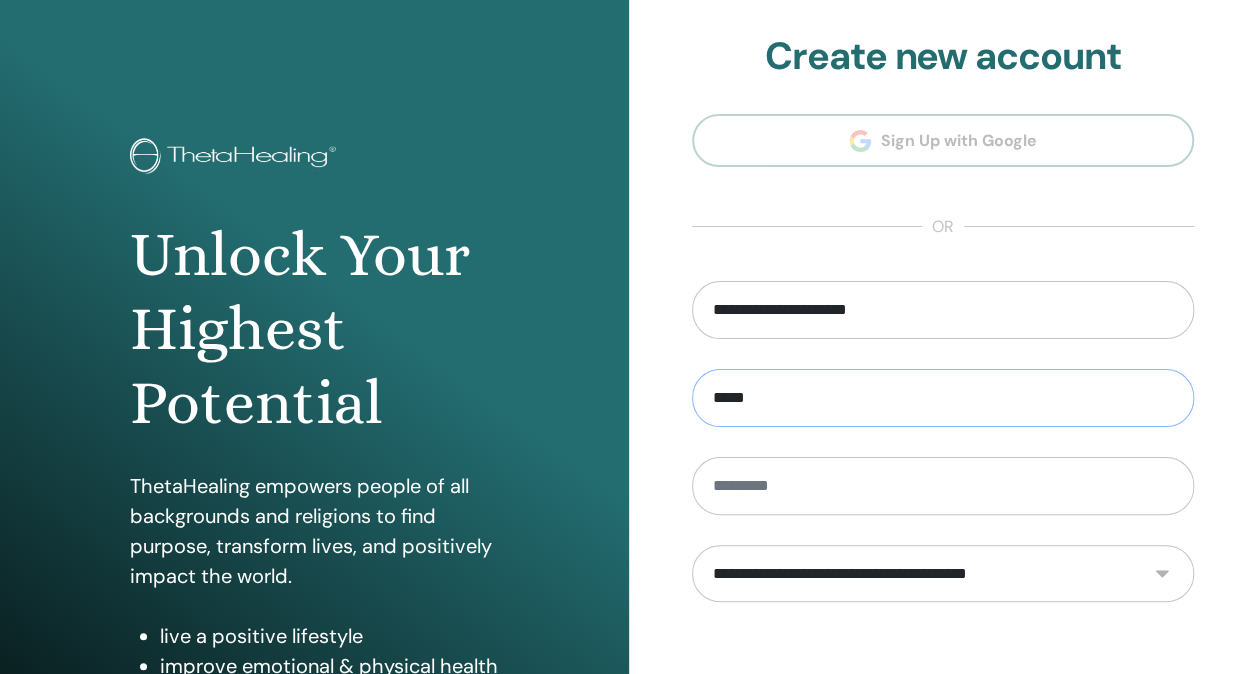 type on "********" 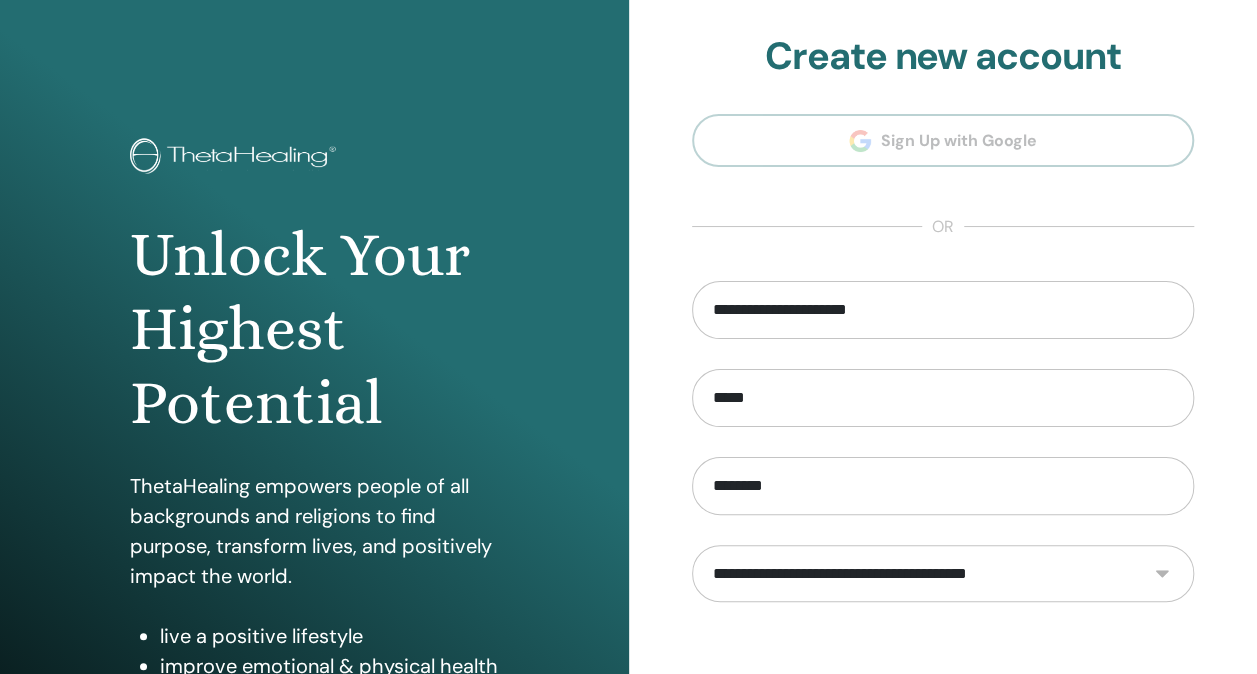 click on "**********" at bounding box center [943, 573] 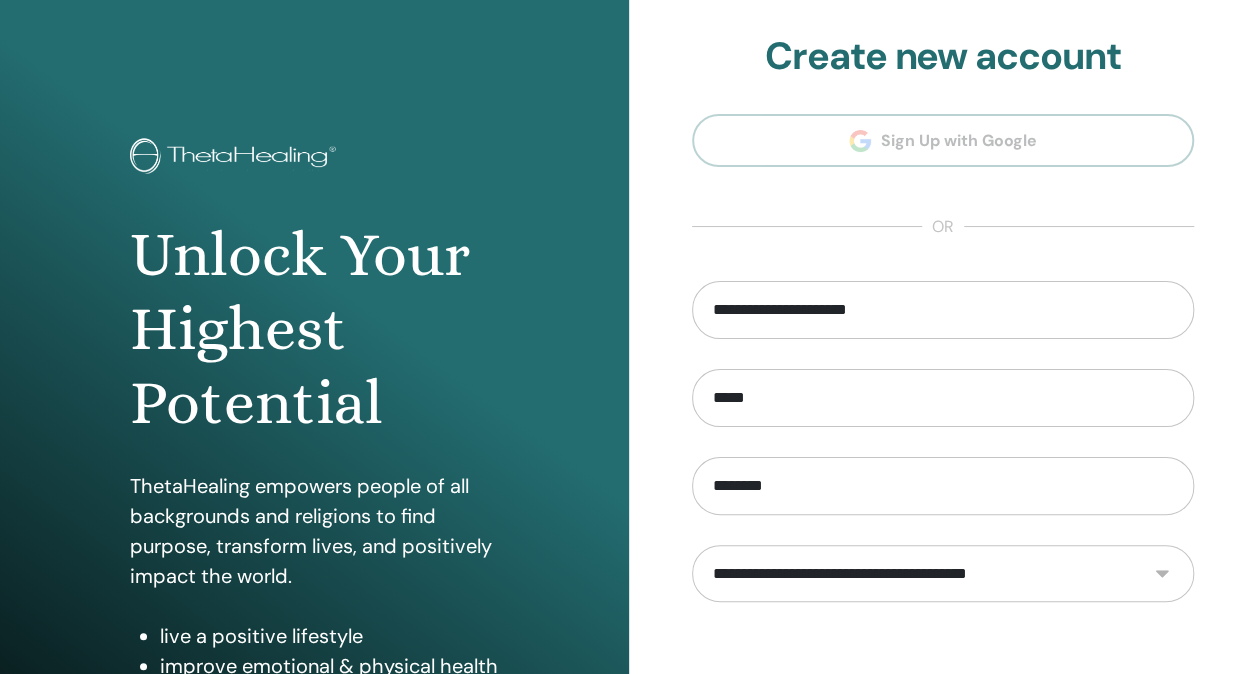 select on "***" 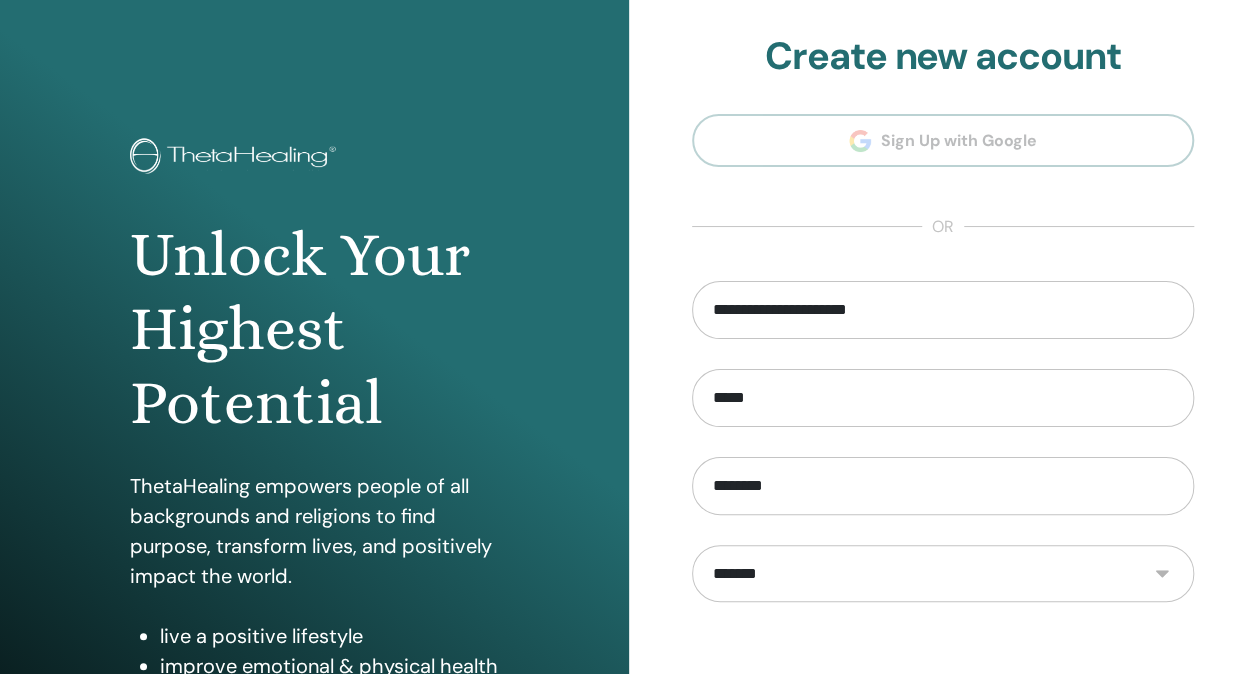 click on "**********" at bounding box center (943, 573) 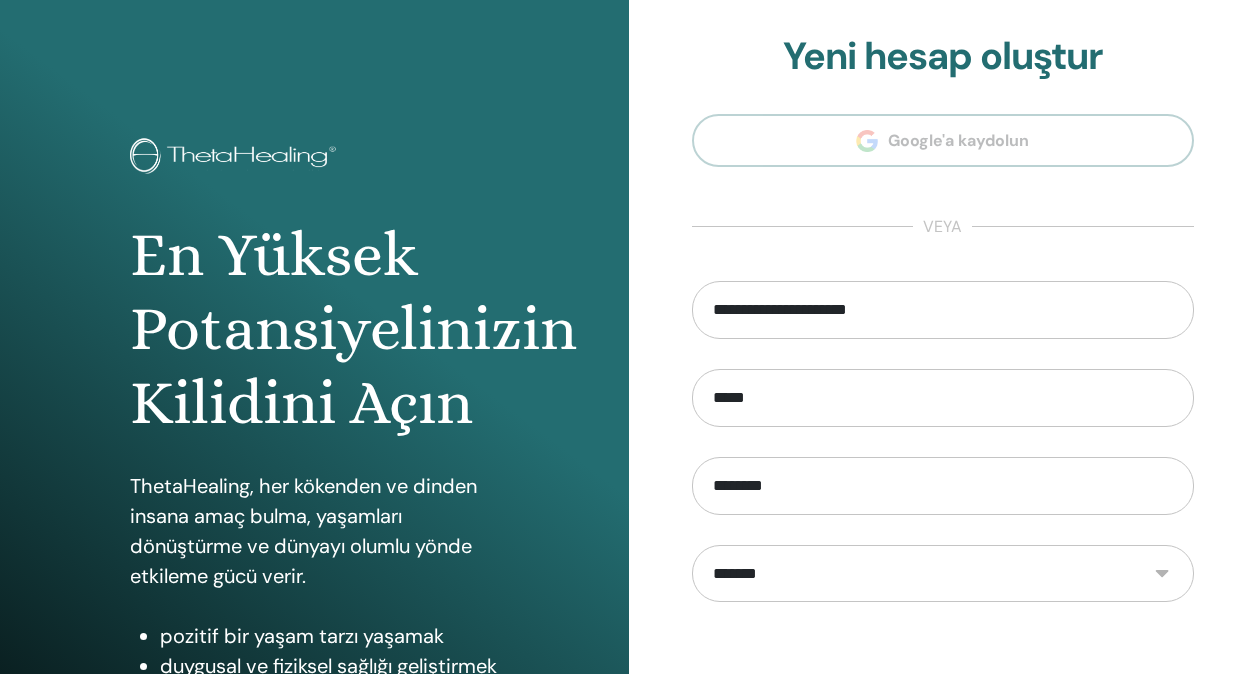 scroll, scrollTop: 0, scrollLeft: 0, axis: both 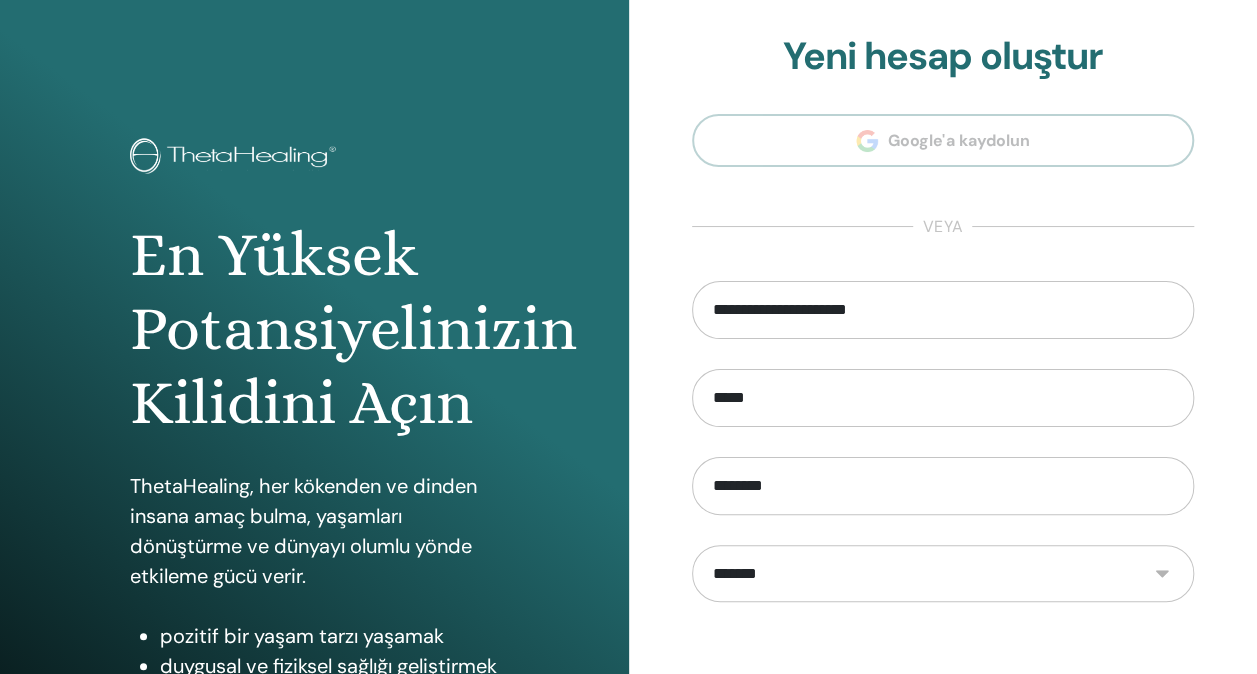 click on "Hesabınıza giriş yapın
Google ile giriş yap
veya
Beni Hatırla
Giriş Yap
Yeni hesap oluştur
Google'a kaydolun
veya
[EMAIL]
[EMAIL]
[EMAIL]
[EMAIL]
[EMAIL]
[EMAIL]
[EMAIL]
[EMAIL]
[EMAIL]" at bounding box center [943, 480] 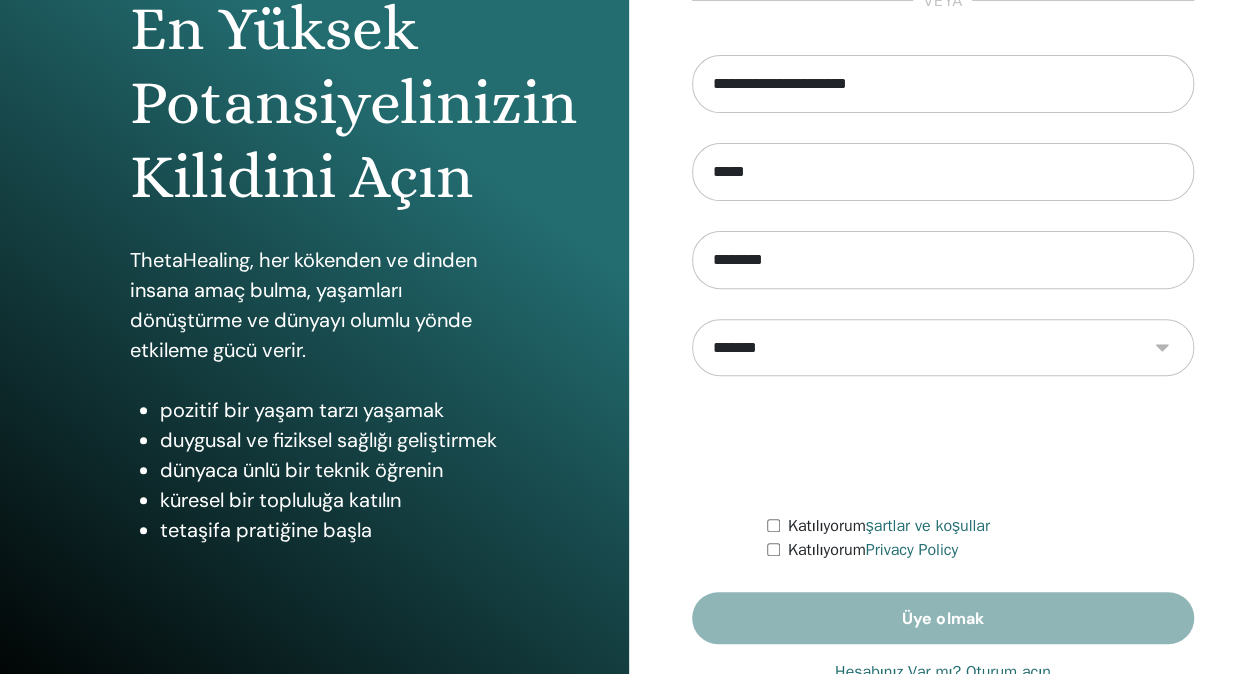 scroll, scrollTop: 286, scrollLeft: 0, axis: vertical 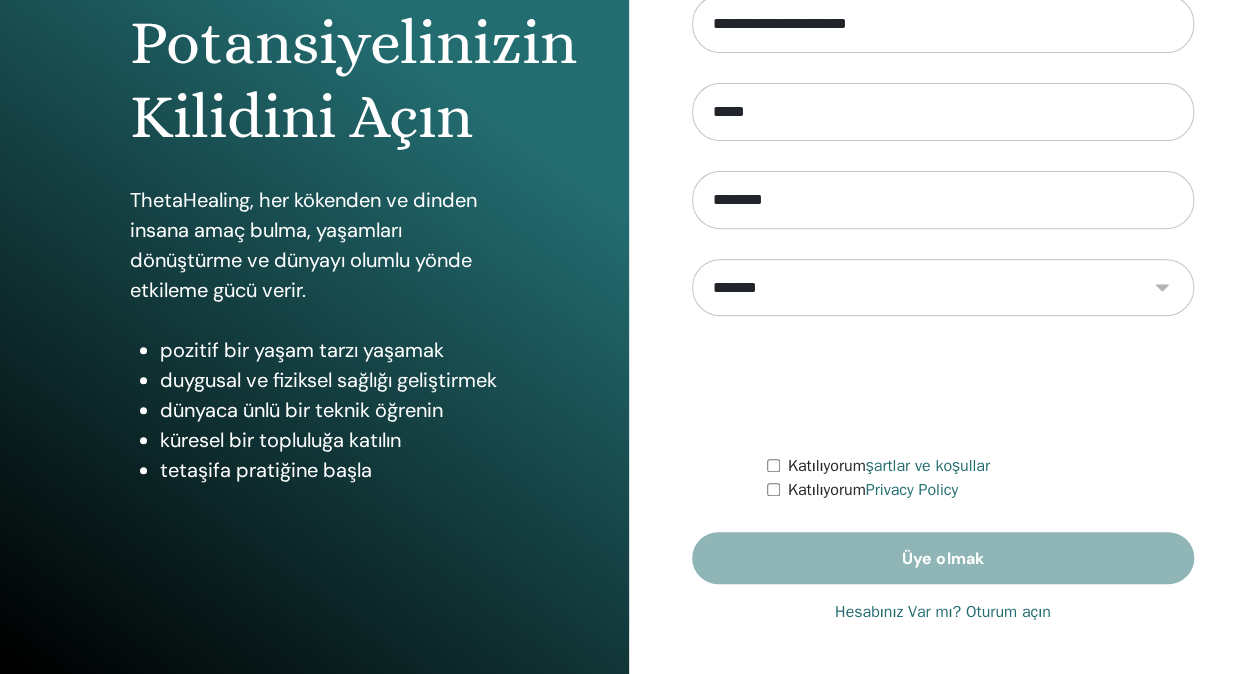 click on "Katılıyorum  Privacy Policy" at bounding box center [980, 490] 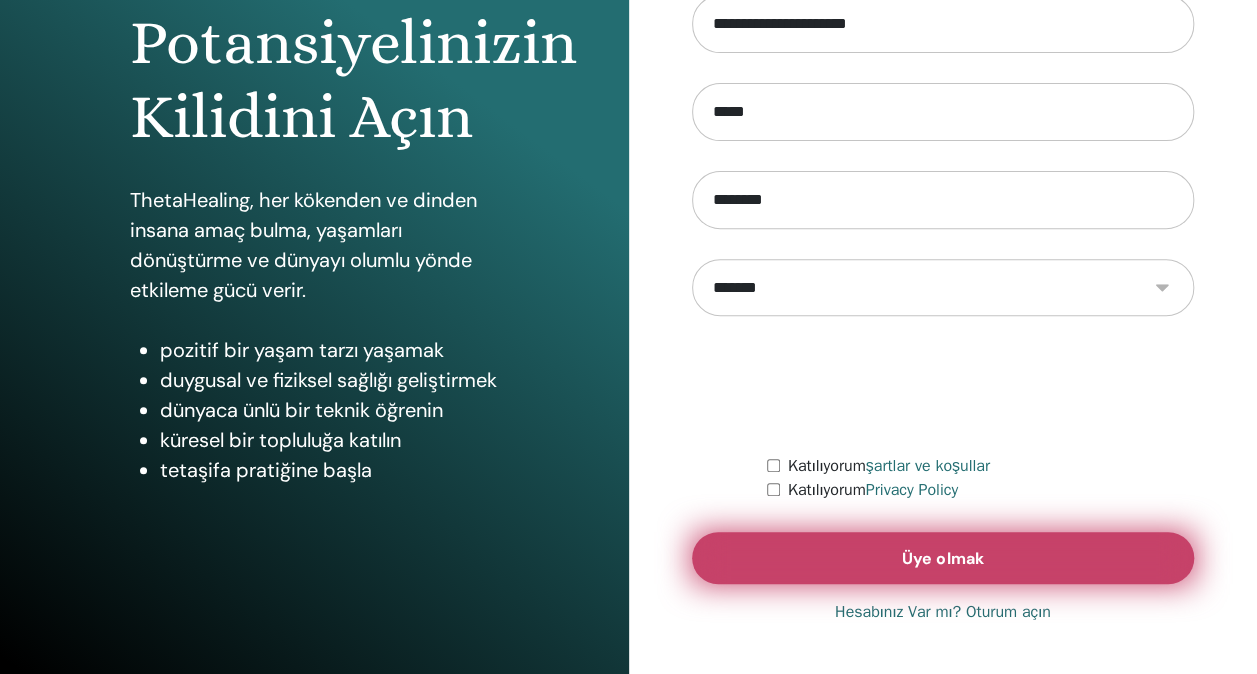 click on "Üye olmak" at bounding box center (942, 558) 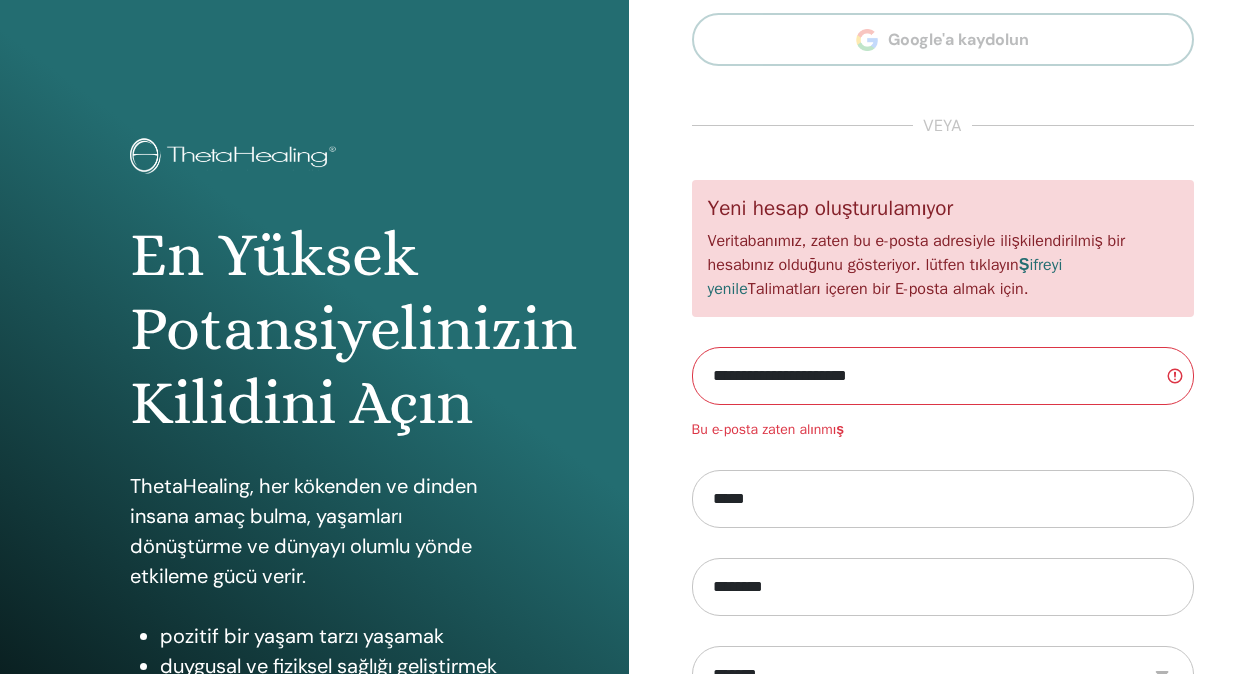 scroll, scrollTop: 0, scrollLeft: 0, axis: both 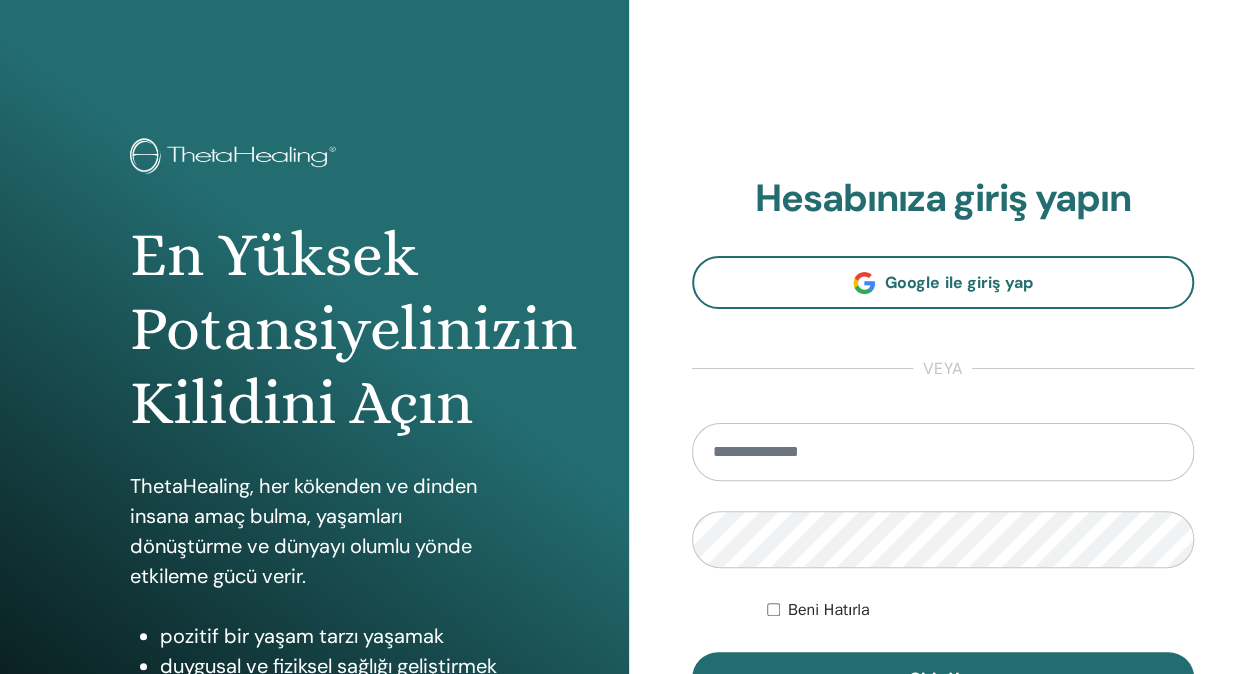 click at bounding box center (943, 452) 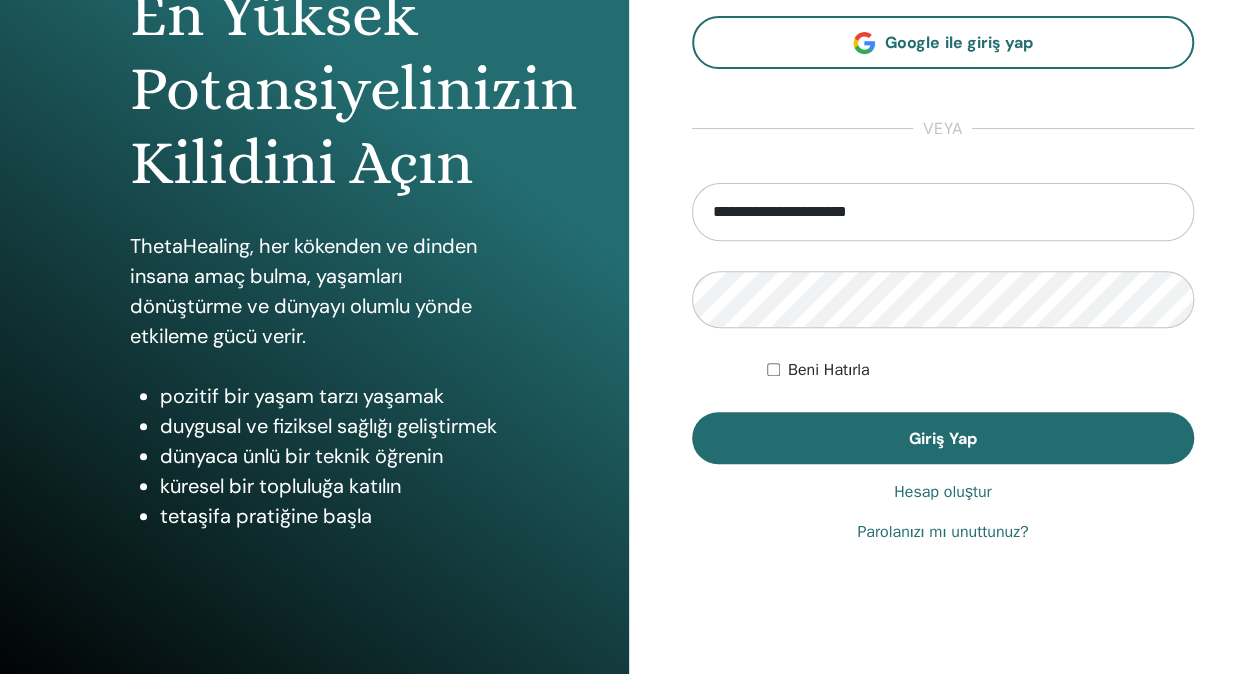 scroll, scrollTop: 280, scrollLeft: 0, axis: vertical 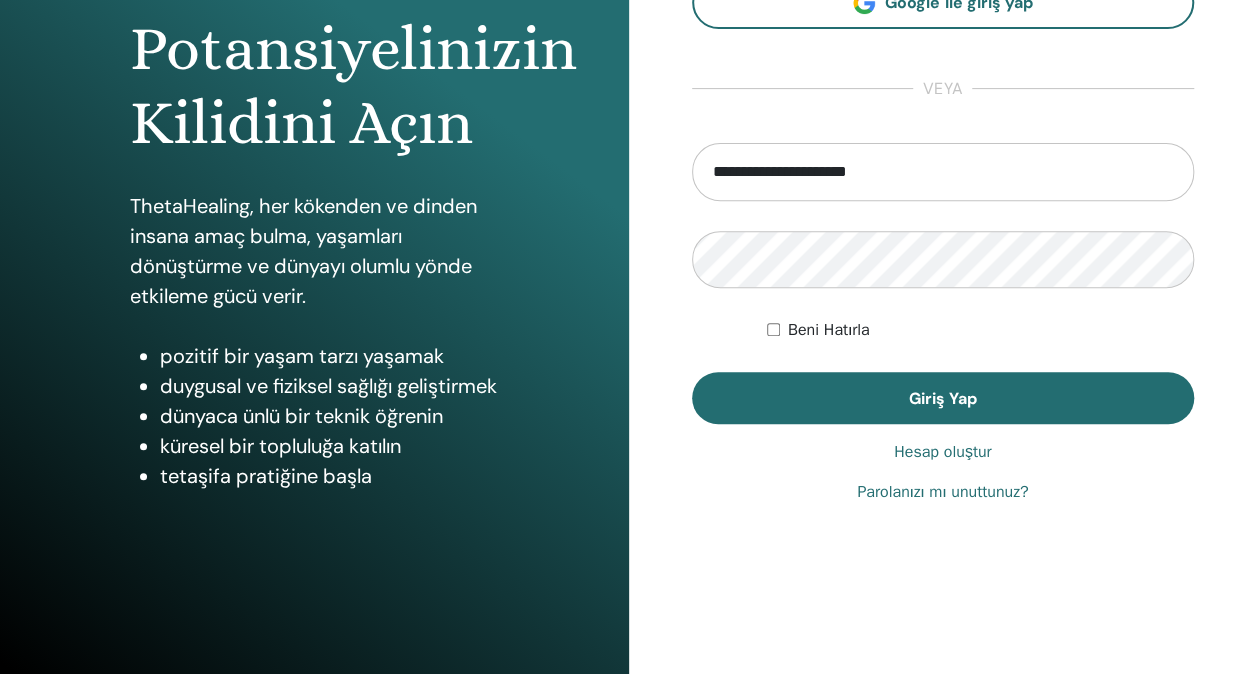 click on "Parolanızı mı unuttunuz?" at bounding box center [942, 492] 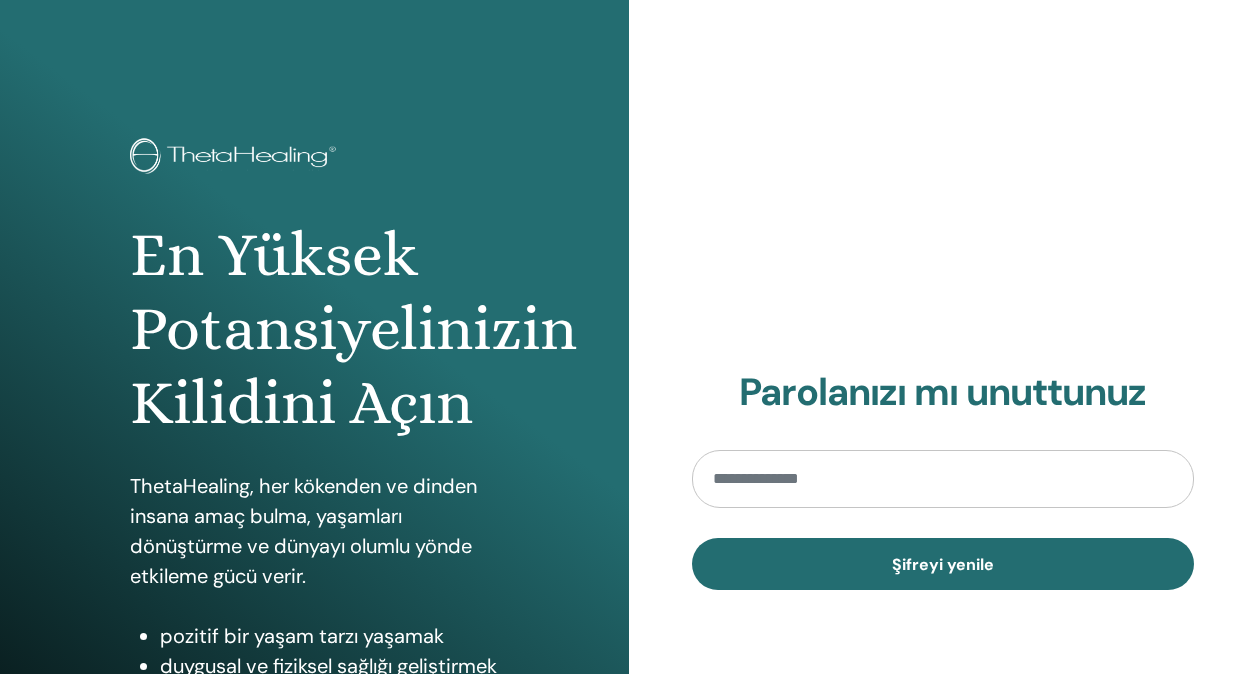 scroll, scrollTop: 0, scrollLeft: 0, axis: both 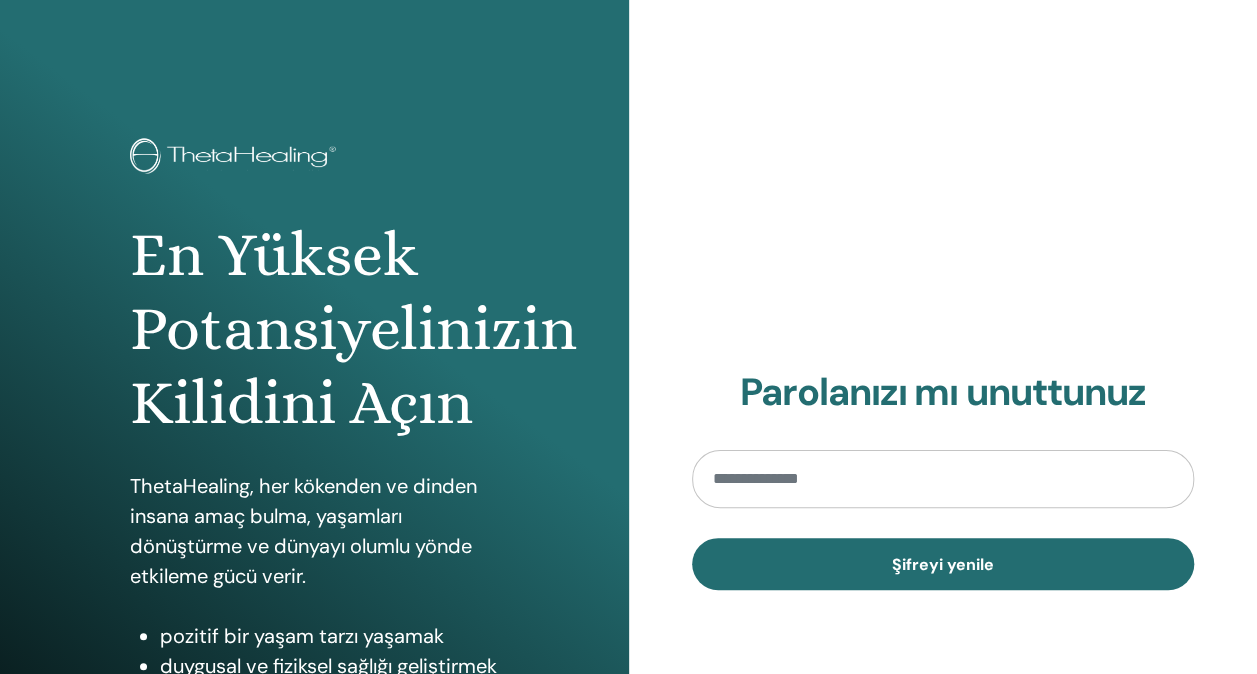 click at bounding box center [943, 479] 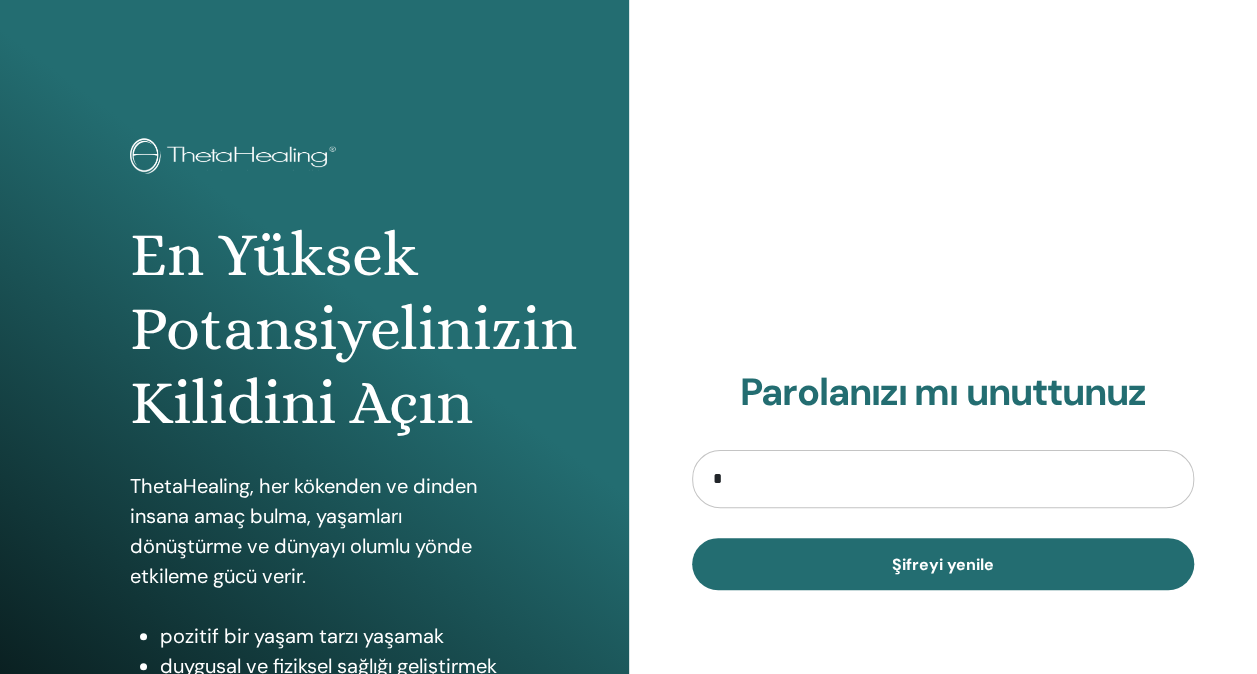 type on "**********" 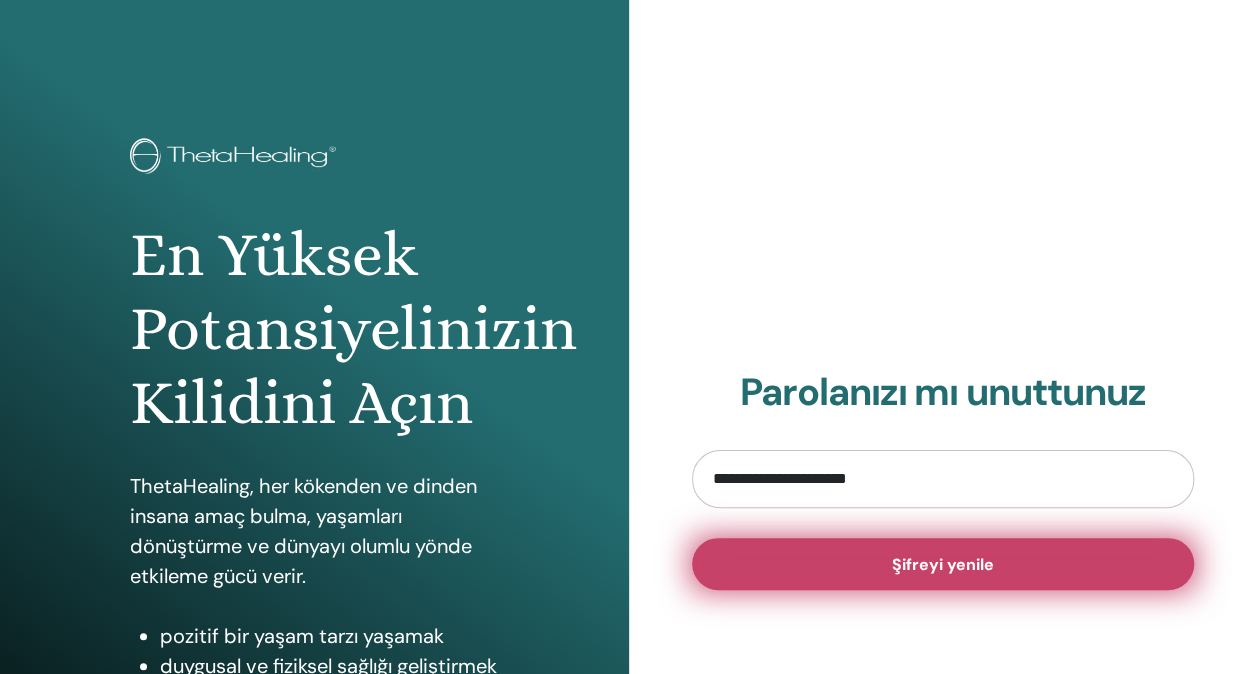 click on "Şifreyi yenile" at bounding box center (943, 564) 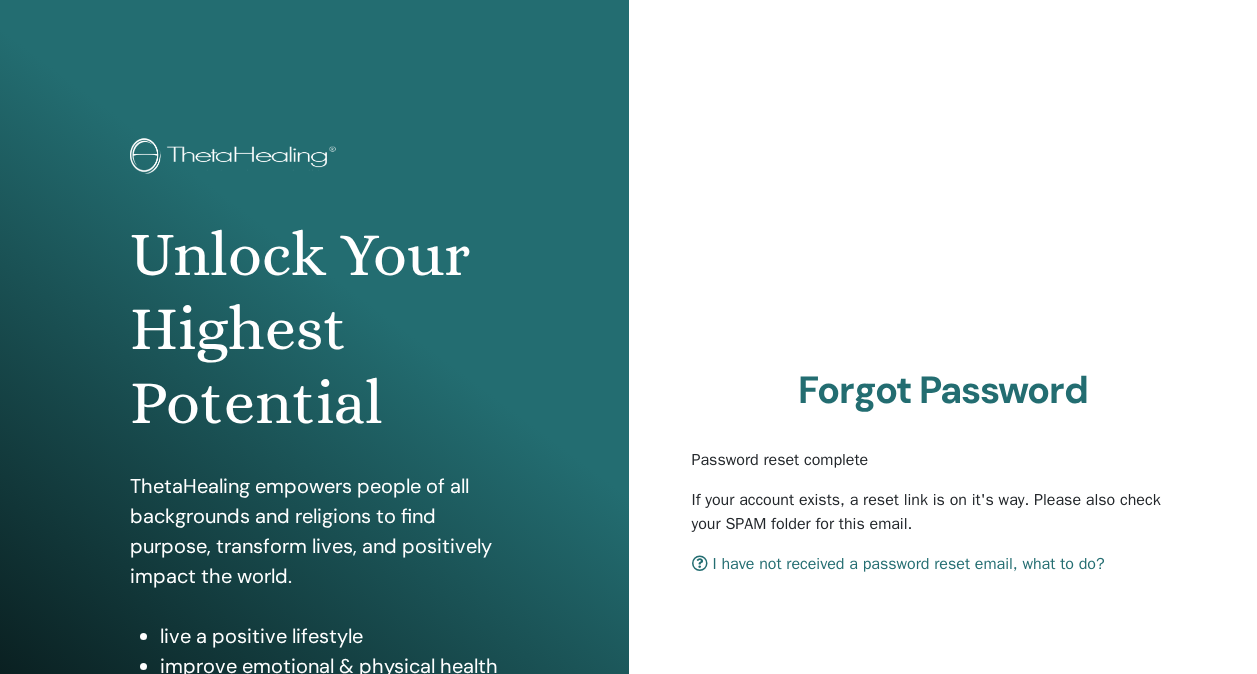 scroll, scrollTop: 0, scrollLeft: 0, axis: both 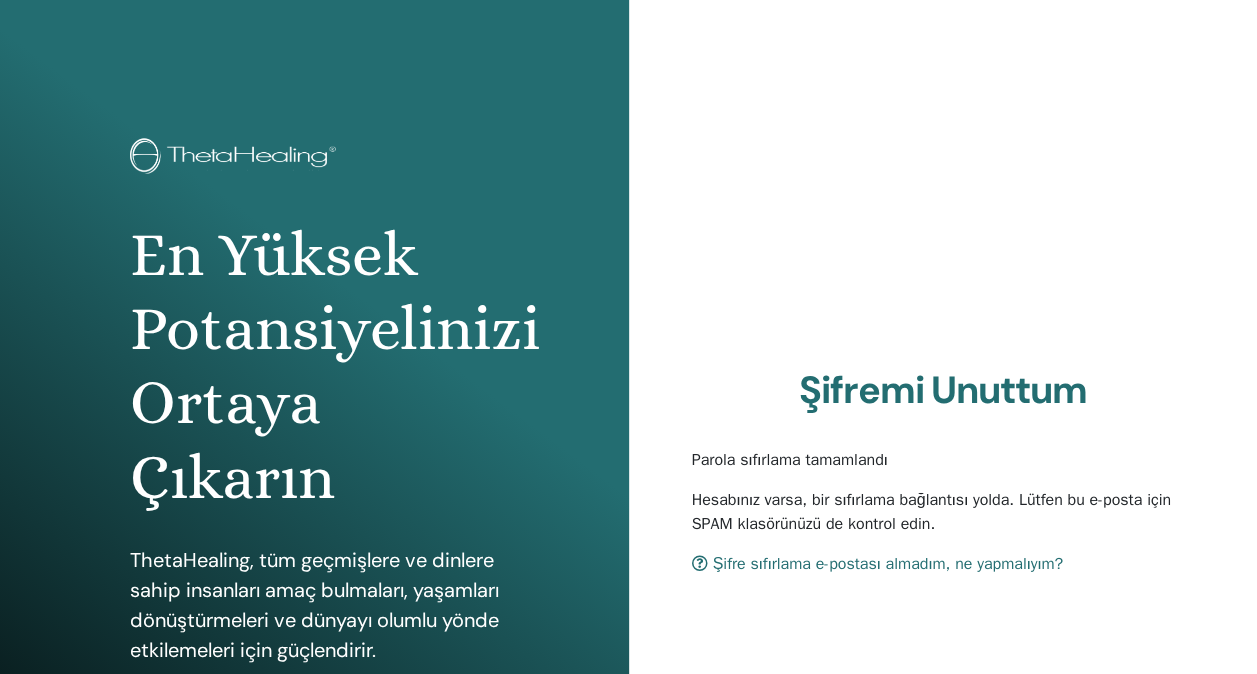 click on "Şifre sıfırlama e-postası almadım, ne yapmalıyım?" at bounding box center (888, 564) 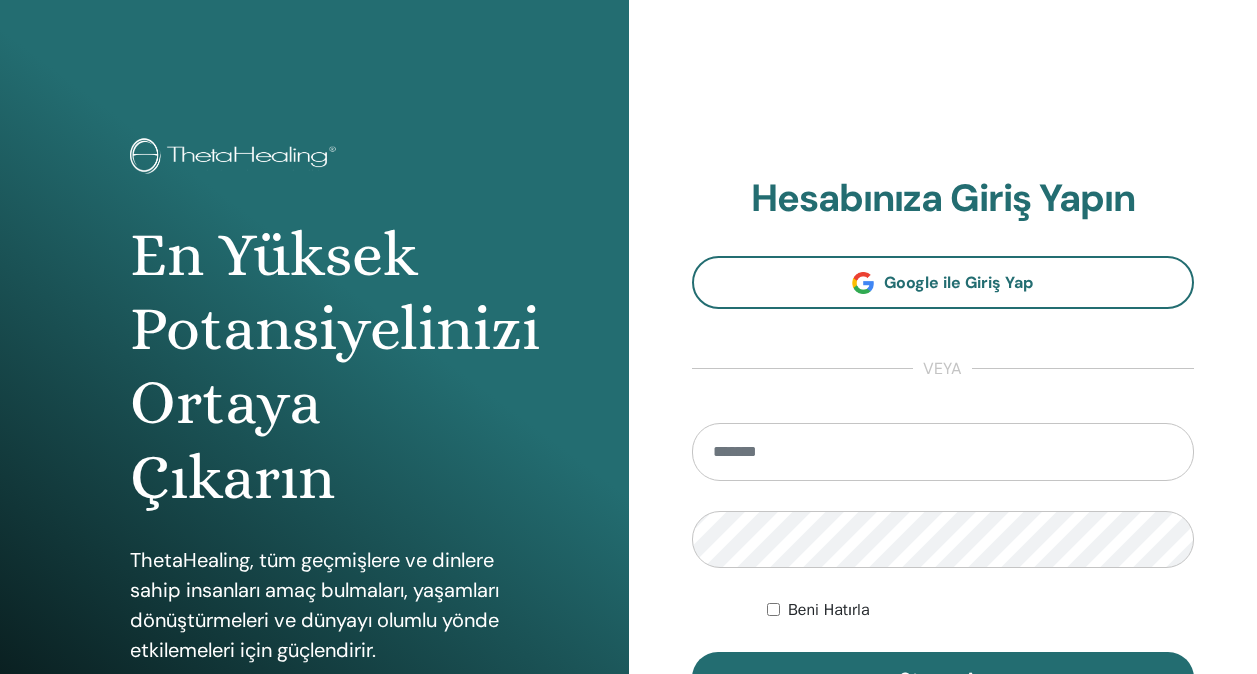 scroll, scrollTop: 0, scrollLeft: 0, axis: both 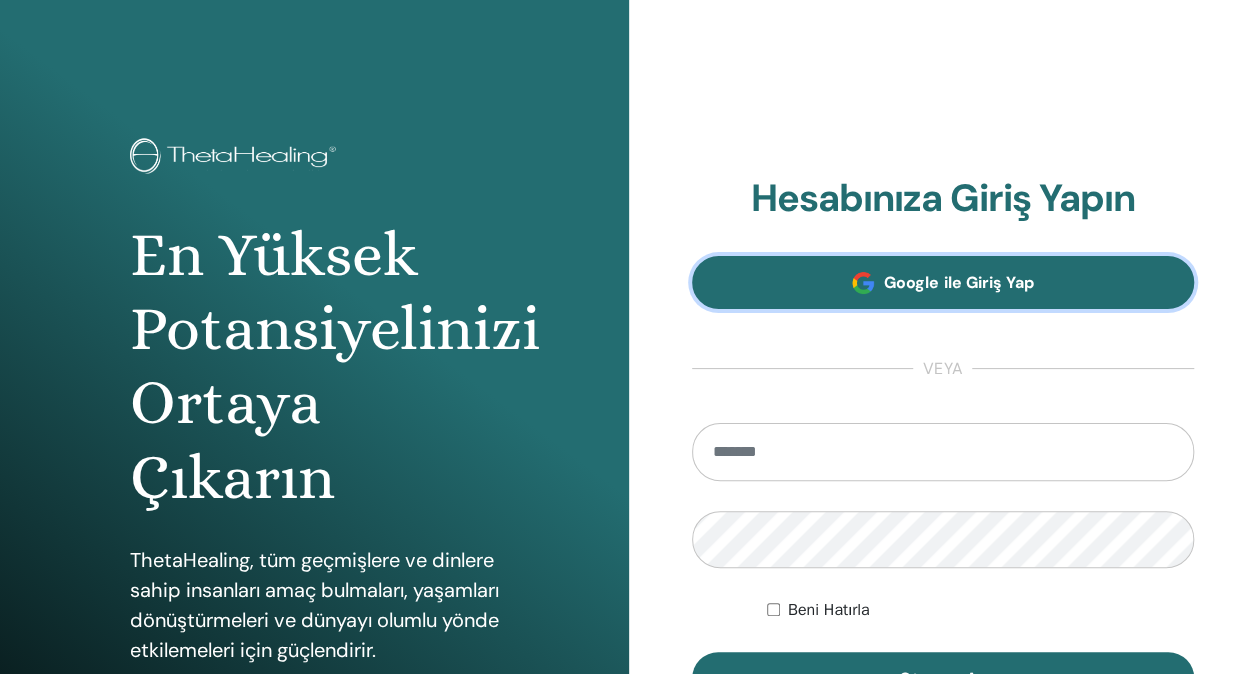 click on "Google ile Giriş Yap" at bounding box center (958, 282) 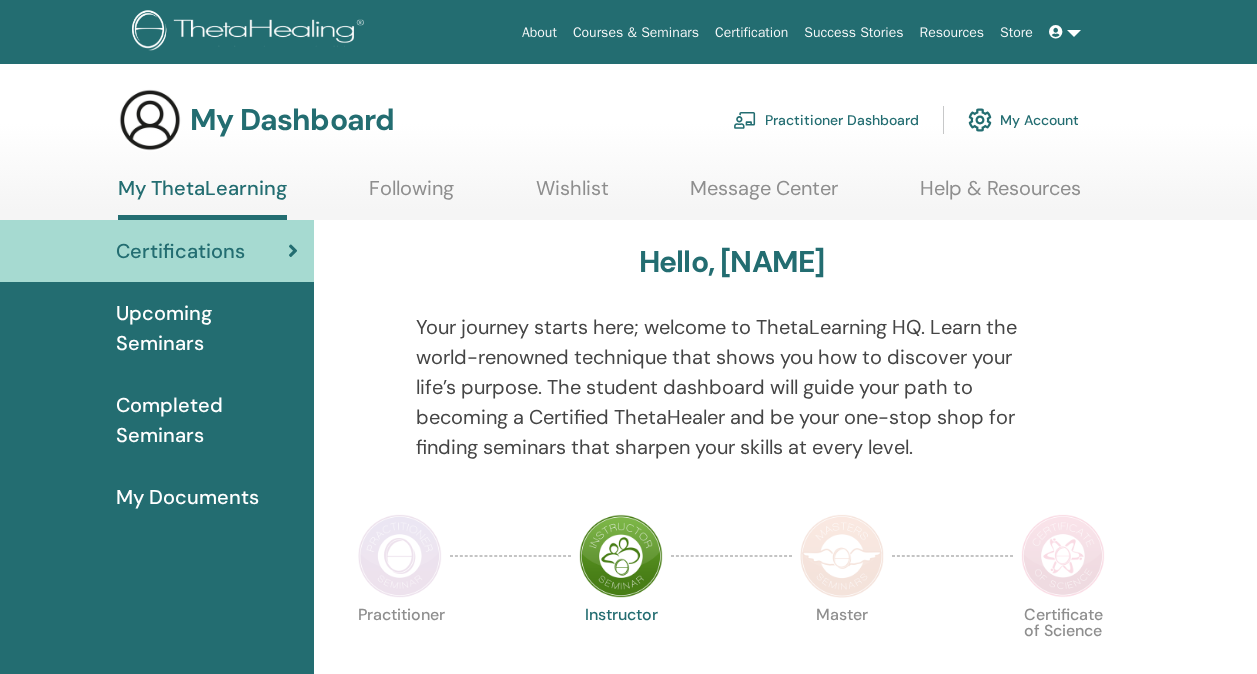 scroll, scrollTop: 0, scrollLeft: 0, axis: both 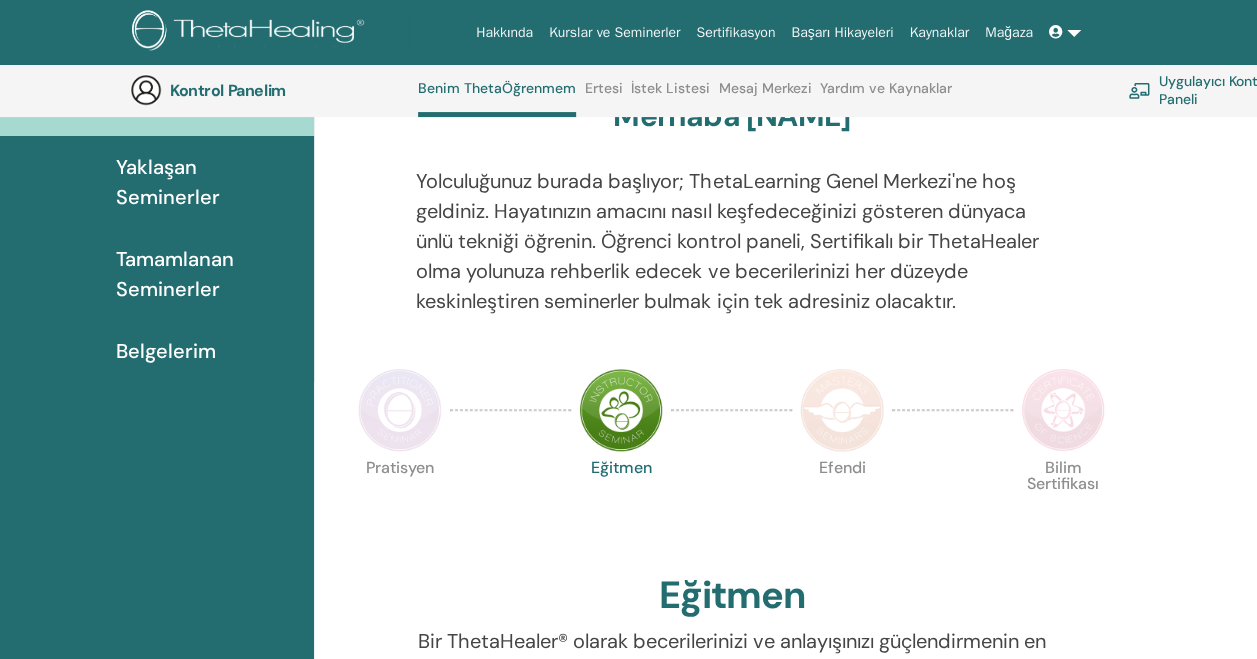 click on "Hakkında
Kurslar ve Seminerler
Sertifikasyon
Başarı Hikayeleri
Kaynaklar
Mağaza
tç tugba çetınalp My ThetaLearning My ThetaHealers My Seminars Wishlist Become a Practitioner Notifications 6 Messages My Theta Account Support Logout
Kontrol Panelim
Benim ThetaÖğrenmem
Ertesi" at bounding box center [628, 130] 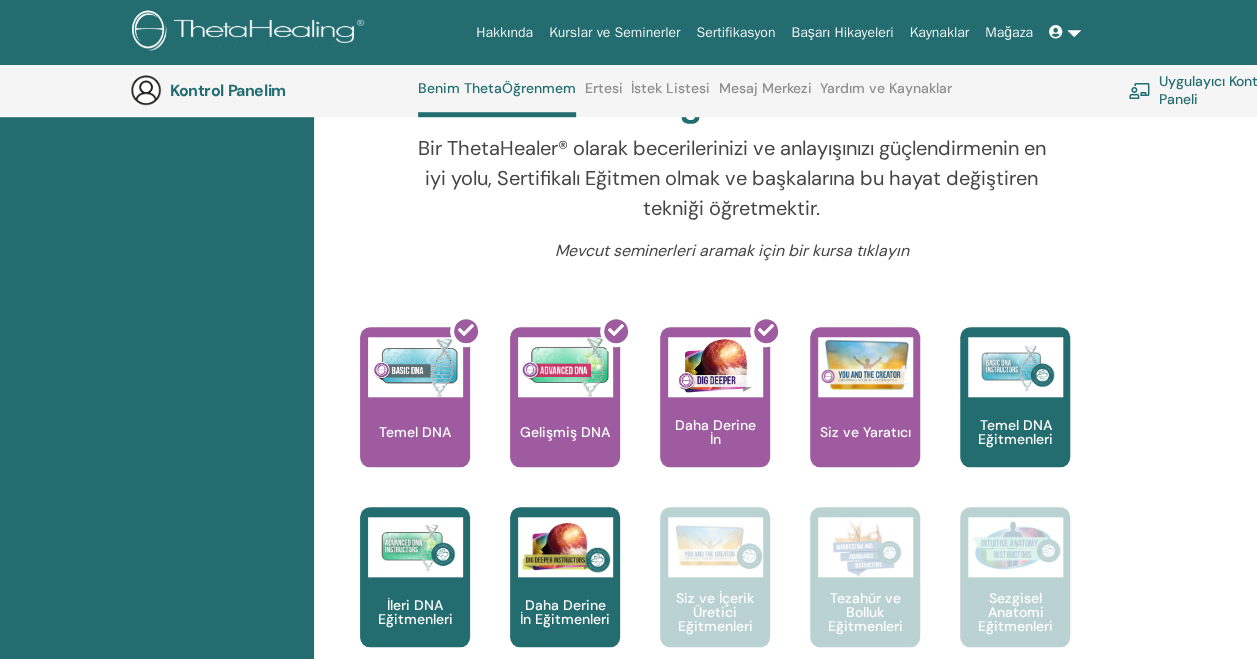scroll, scrollTop: 719, scrollLeft: 0, axis: vertical 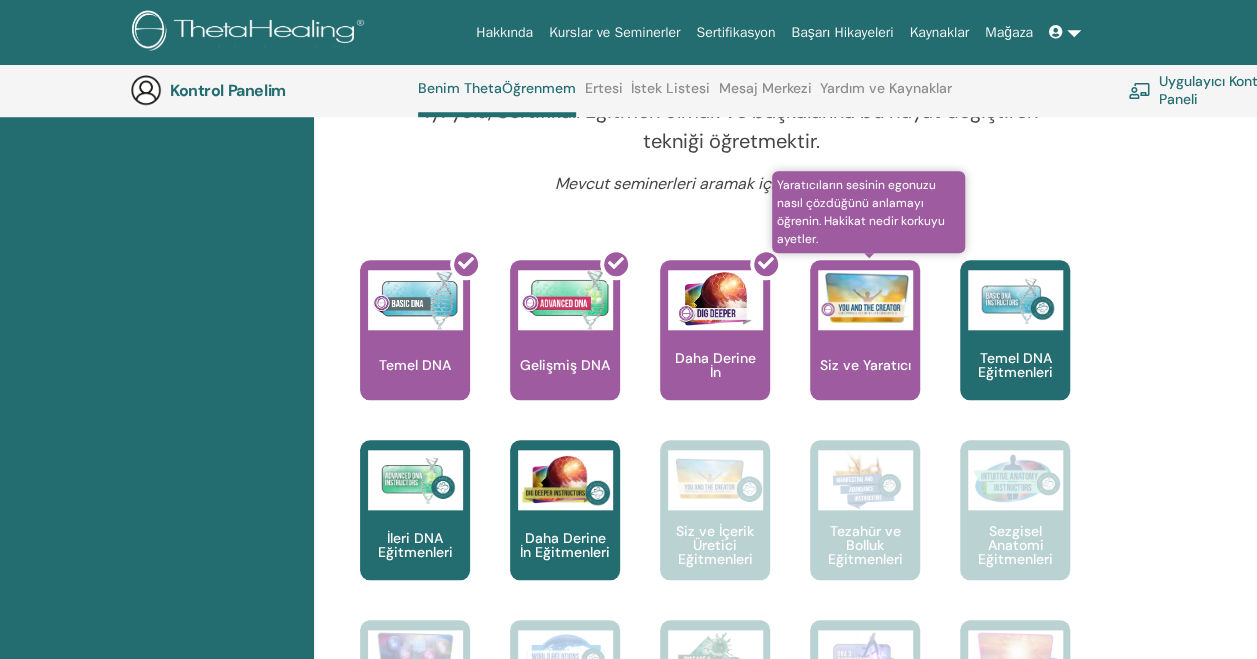 click on "Siz ve Yaratıcı" at bounding box center [865, 330] 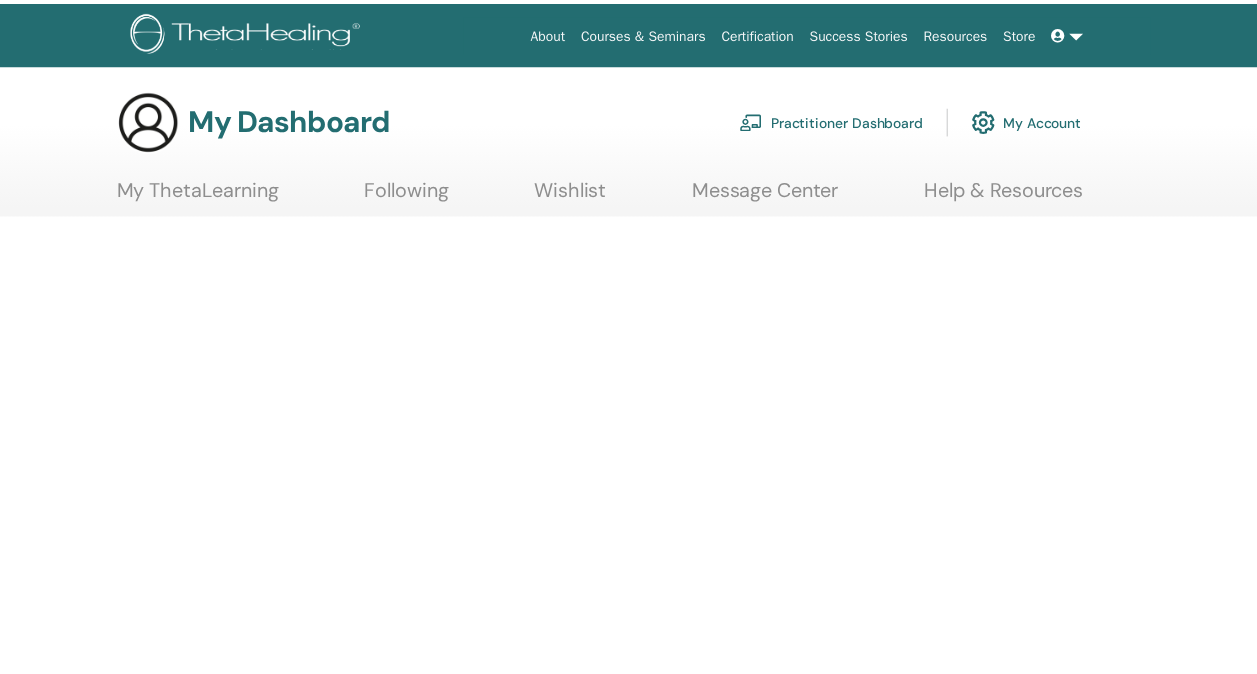 scroll, scrollTop: 0, scrollLeft: 0, axis: both 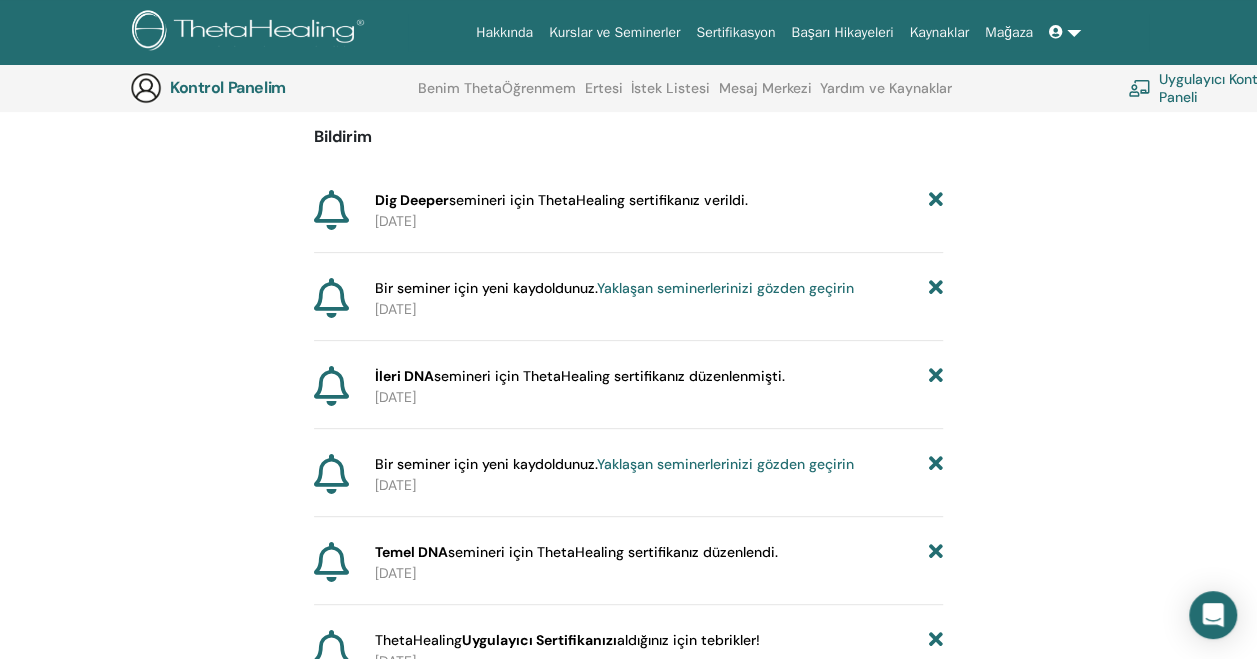 click on "Hakkında
Kurslar ve Seminerler
Sertifikasyon
Başarı Hikayeleri
Kaynaklar
Mağaza
tç tugba çetınalp My ThetaLearning My ThetaHealers My Seminars Wishlist Become a Practitioner Notifications 6 Messages My Theta Account Support Logout
Kontrol Panelim
Benim ThetaÖğrenmem
Ertesi" at bounding box center [628, 135] 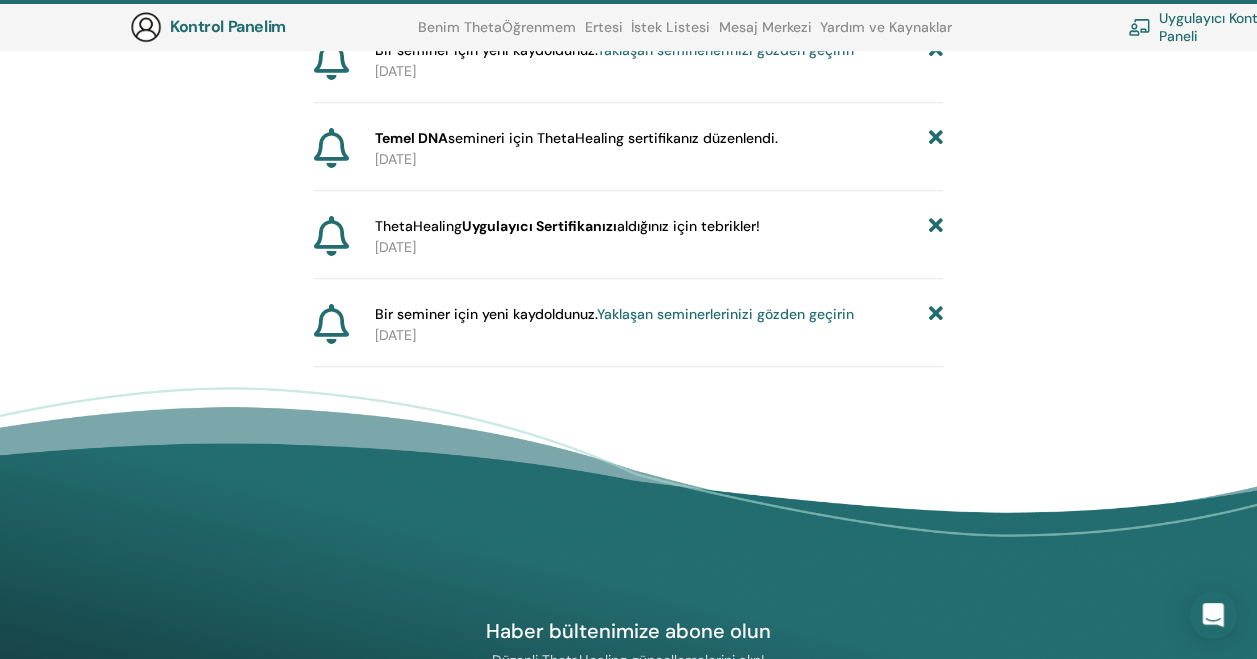 scroll, scrollTop: 660, scrollLeft: 0, axis: vertical 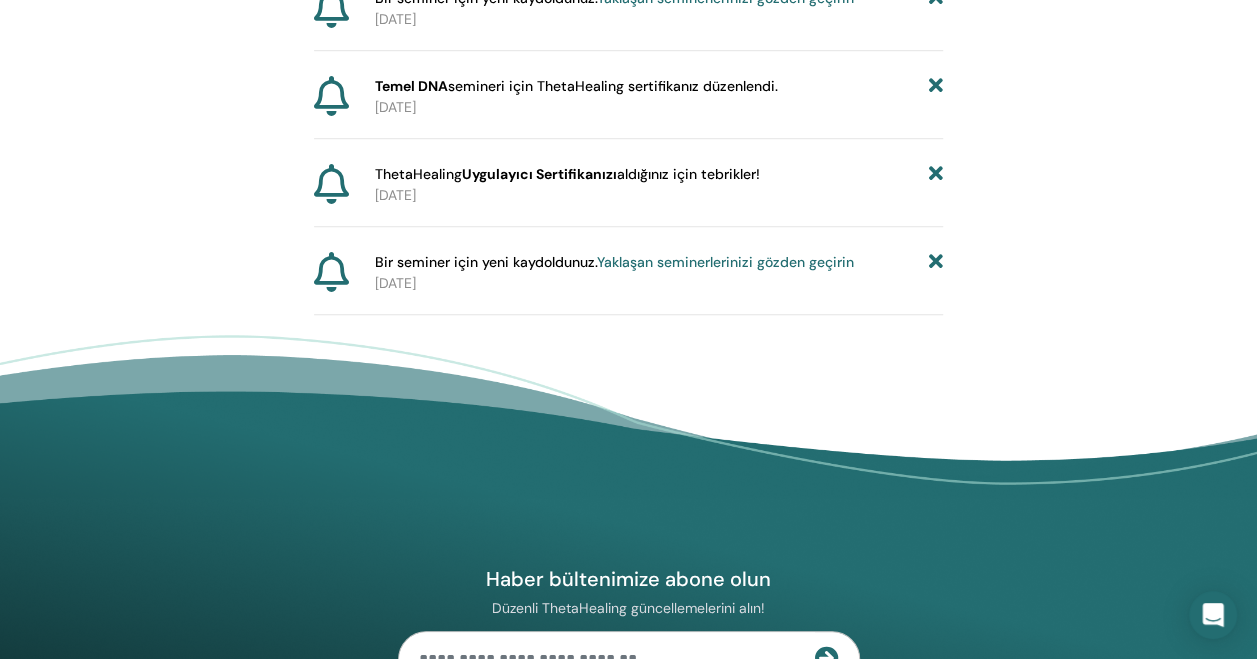 click on "Yaklaşan seminerlerinizi gözden geçirin" at bounding box center (725, 262) 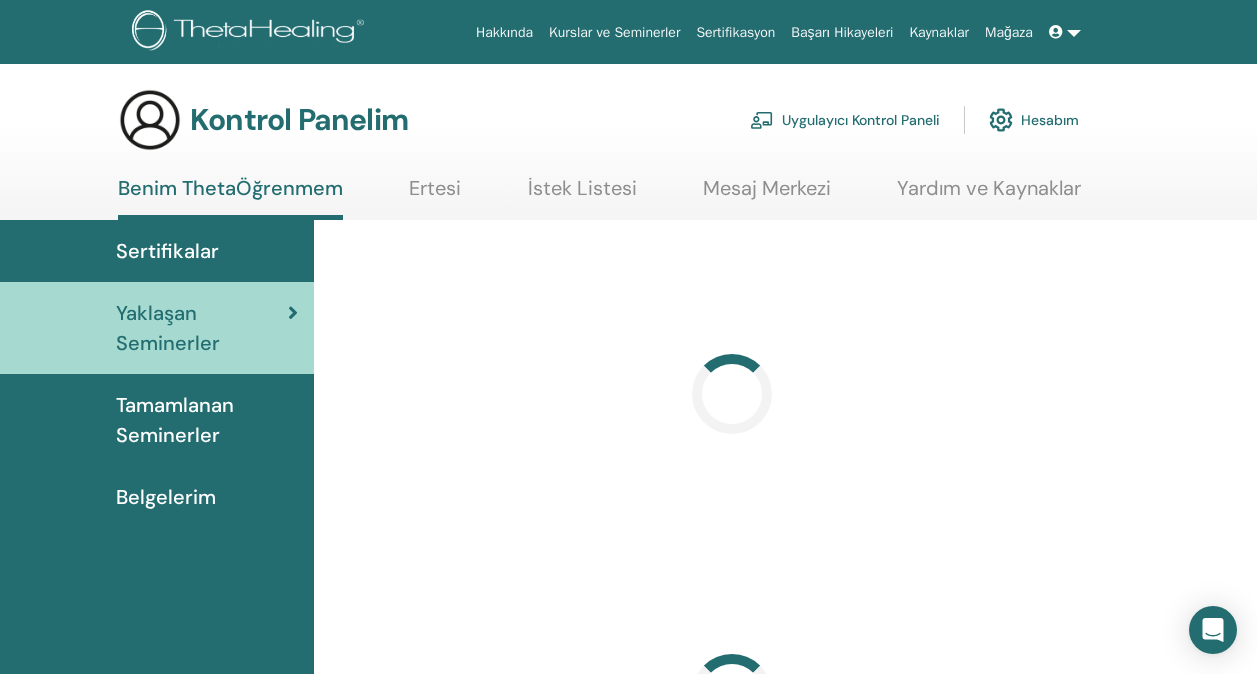 scroll, scrollTop: 0, scrollLeft: 0, axis: both 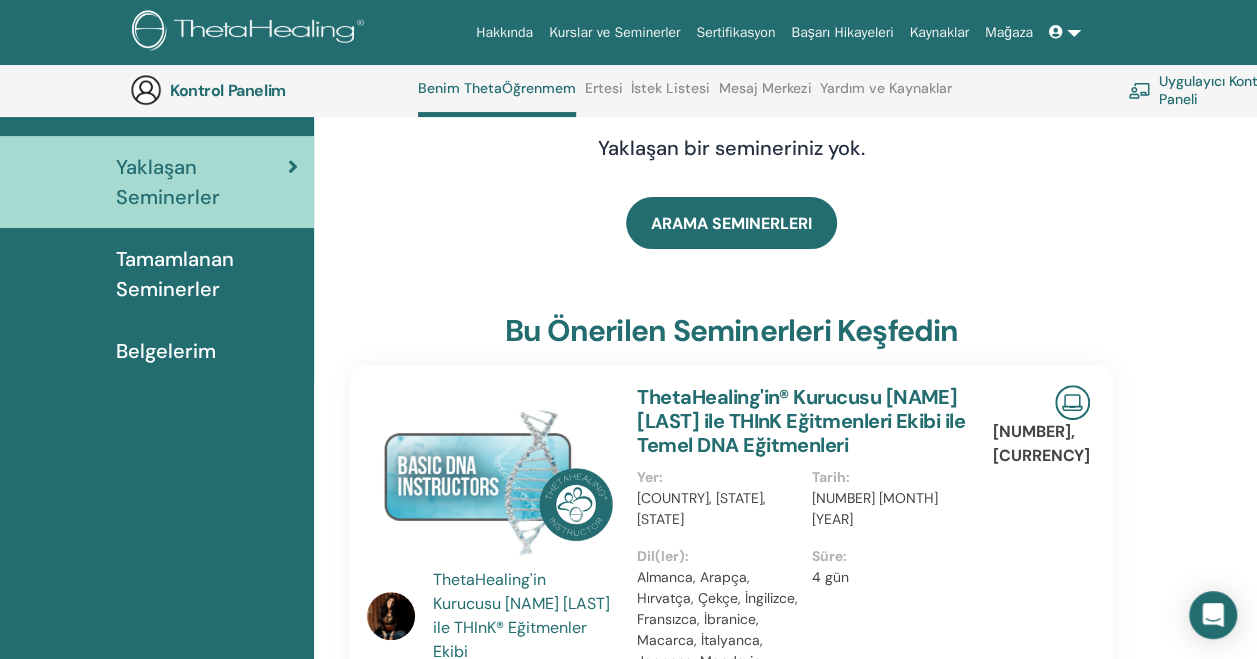 click on "Hakkında
Kurslar ve Seminerler
Sertifikasyon
Başarı Hikayeleri
Kaynaklar
Mağaza
tç [NAME] [LAST] My ThetaLearning My ThetaHealers My Seminars Wishlist Become a Practitioner Notifications Messages My Theta Account Support Logout
Kontrol Panelim
Benim ThetaÖğrenmem
Ertesi" at bounding box center (628, 130) 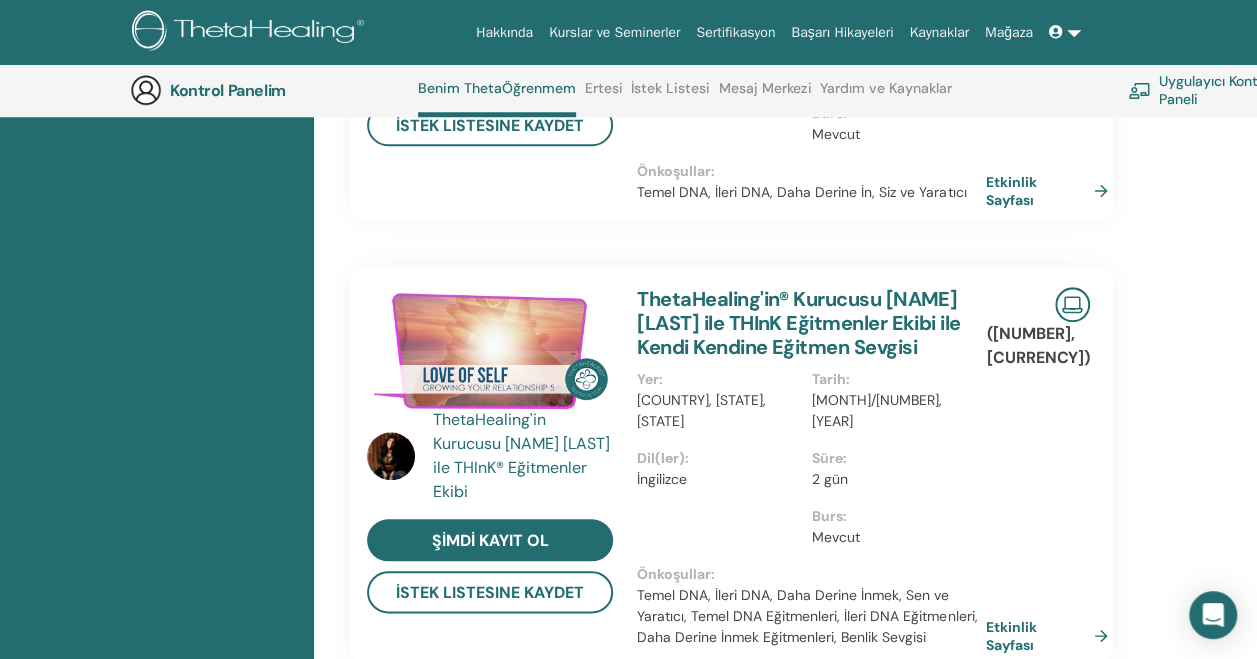 scroll, scrollTop: 852, scrollLeft: 0, axis: vertical 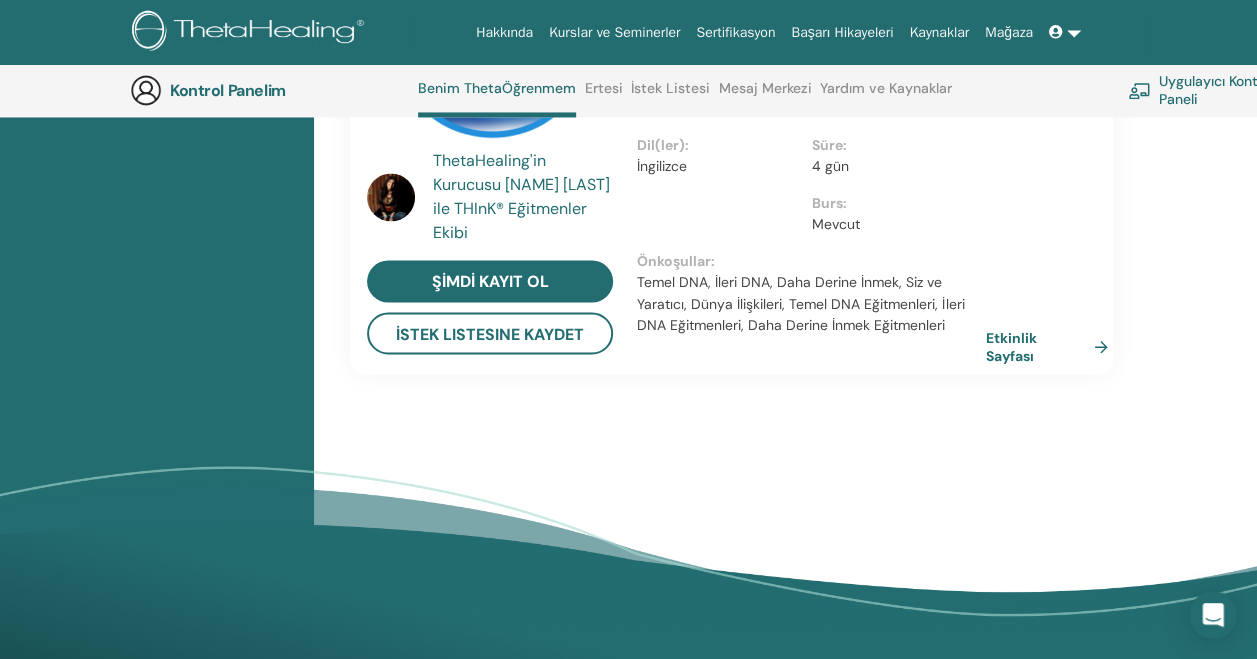 click on "Kurslar ve Seminerler" at bounding box center (614, 32) 